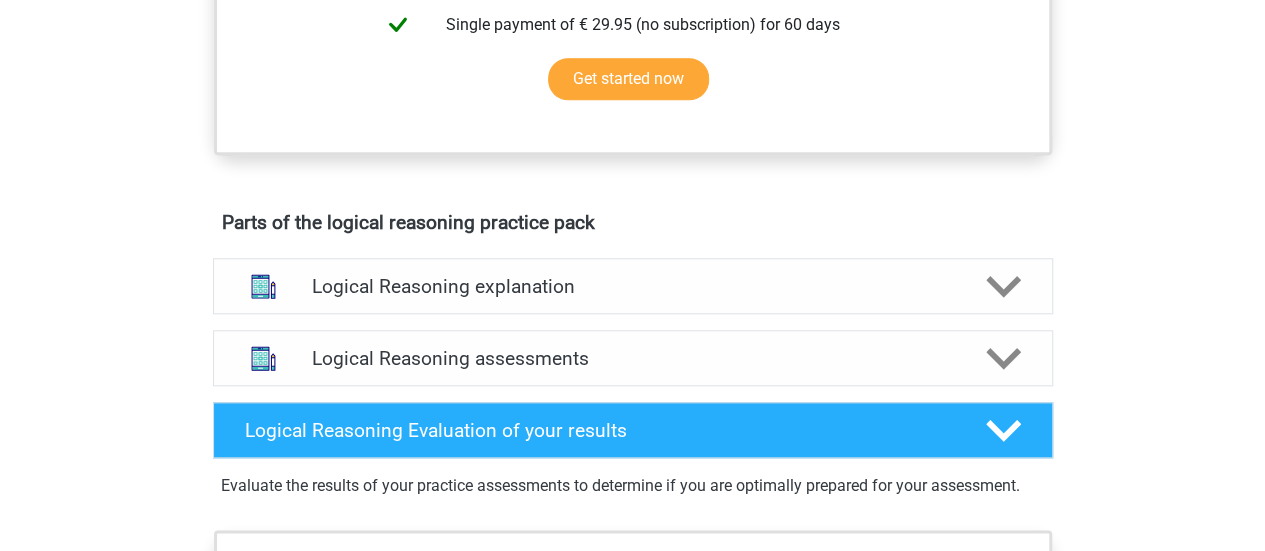 scroll, scrollTop: 960, scrollLeft: 0, axis: vertical 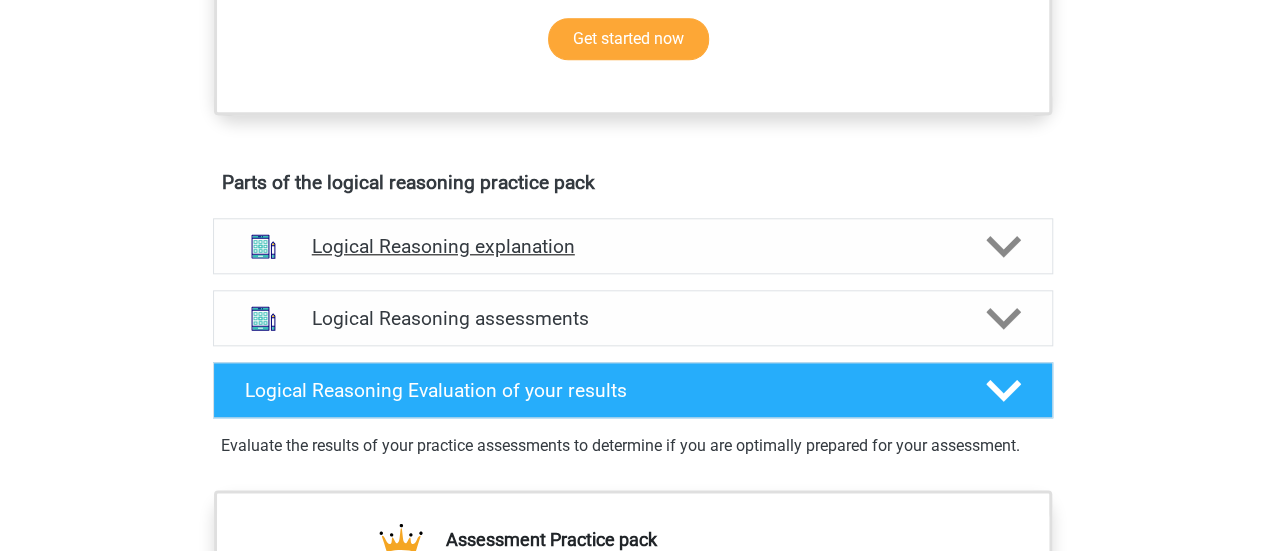 click 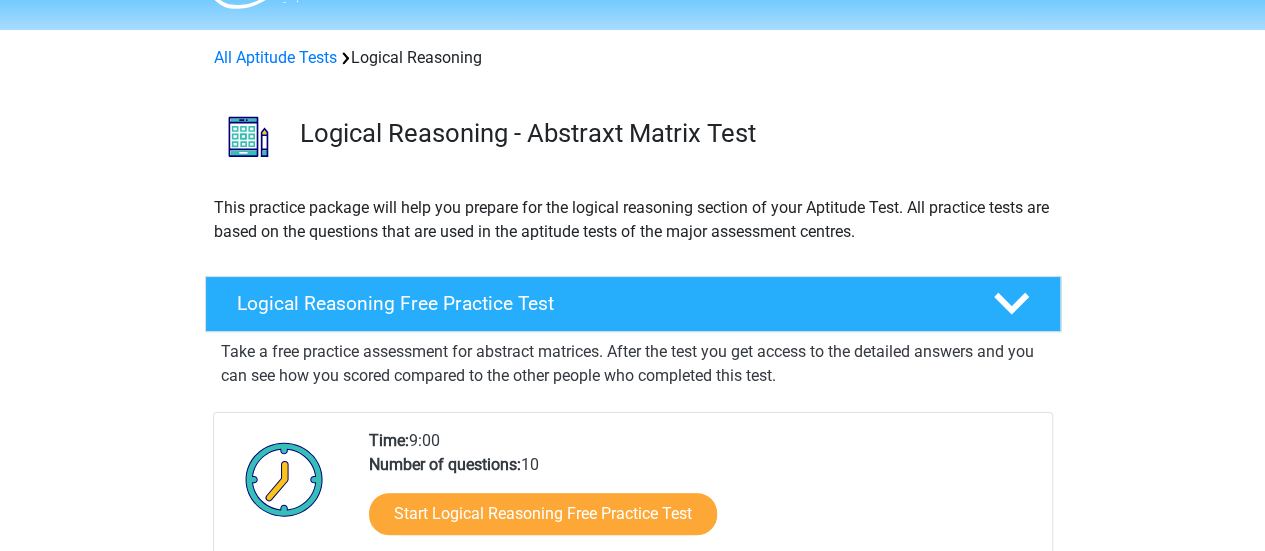 scroll, scrollTop: 0, scrollLeft: 0, axis: both 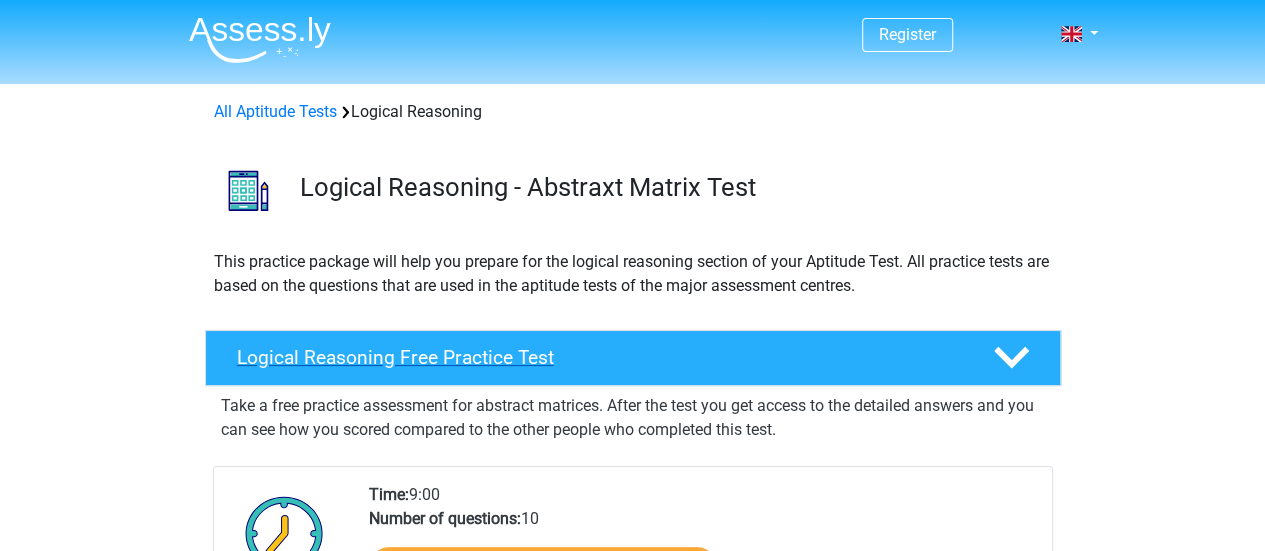 click on "Logical Reasoning
Free Practice Test" at bounding box center [599, 357] 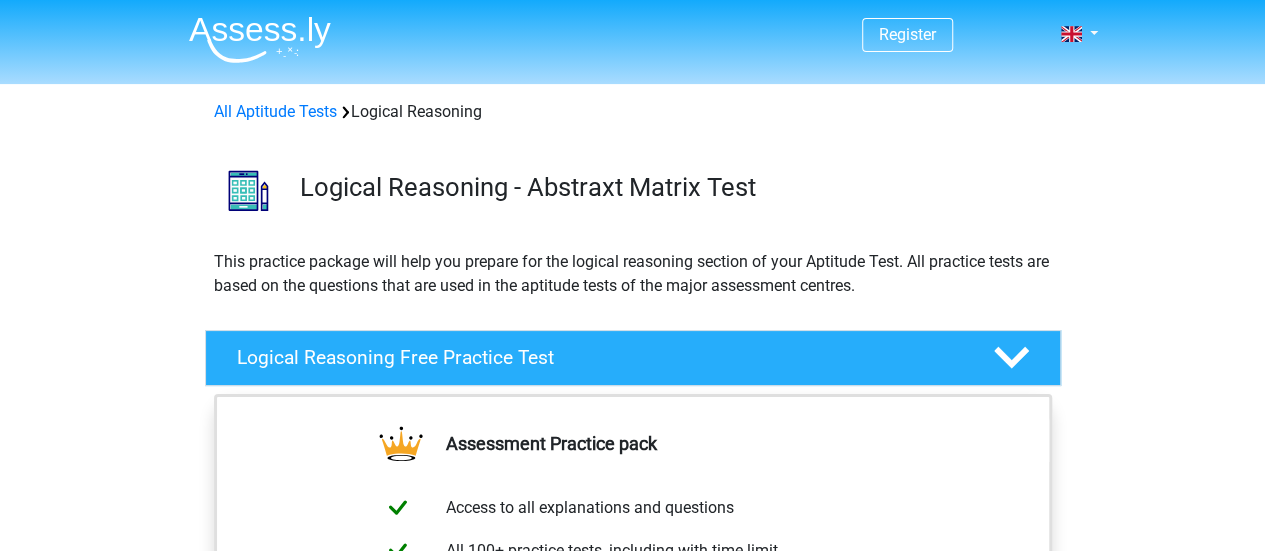 click on "Register
Nederlands
English" at bounding box center (632, 1202) 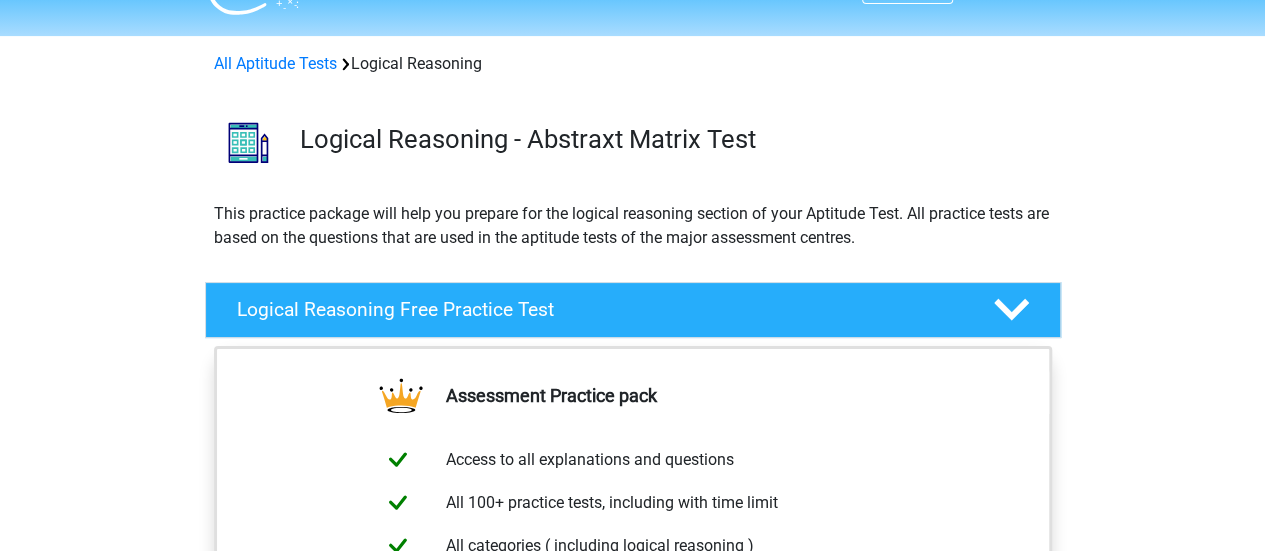 scroll, scrollTop: 0, scrollLeft: 0, axis: both 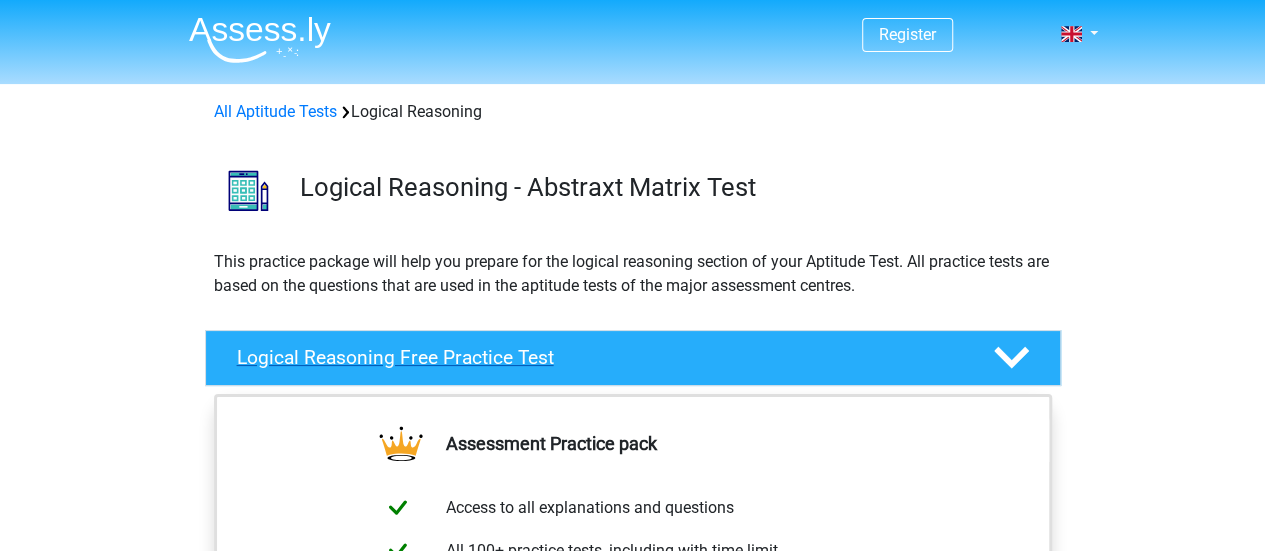 click on "Logical Reasoning
Free Practice Test" at bounding box center (599, 357) 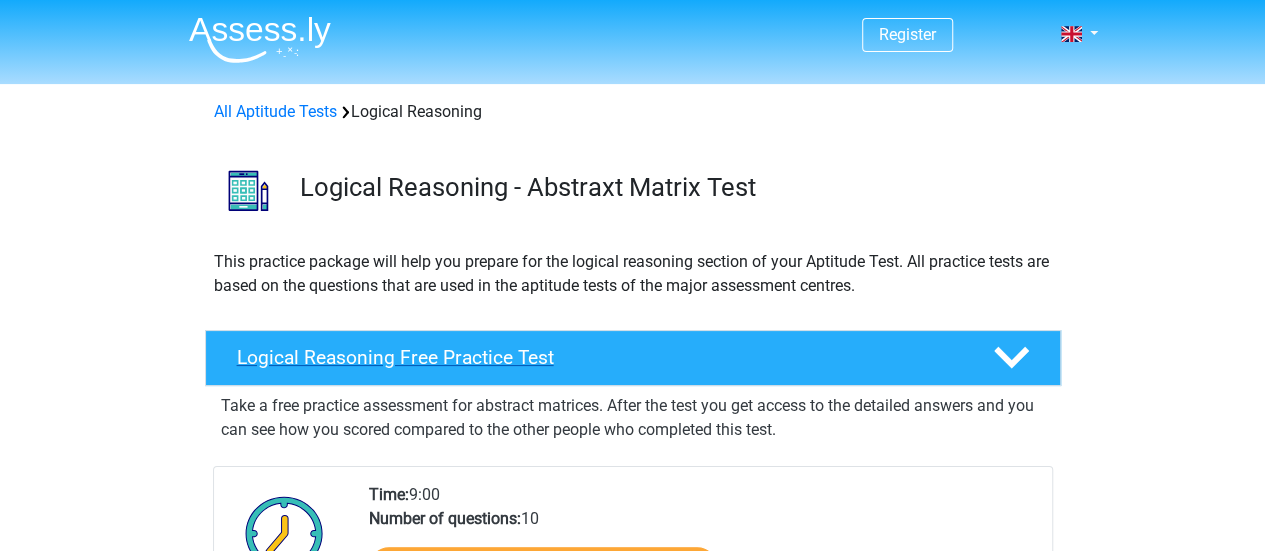 click 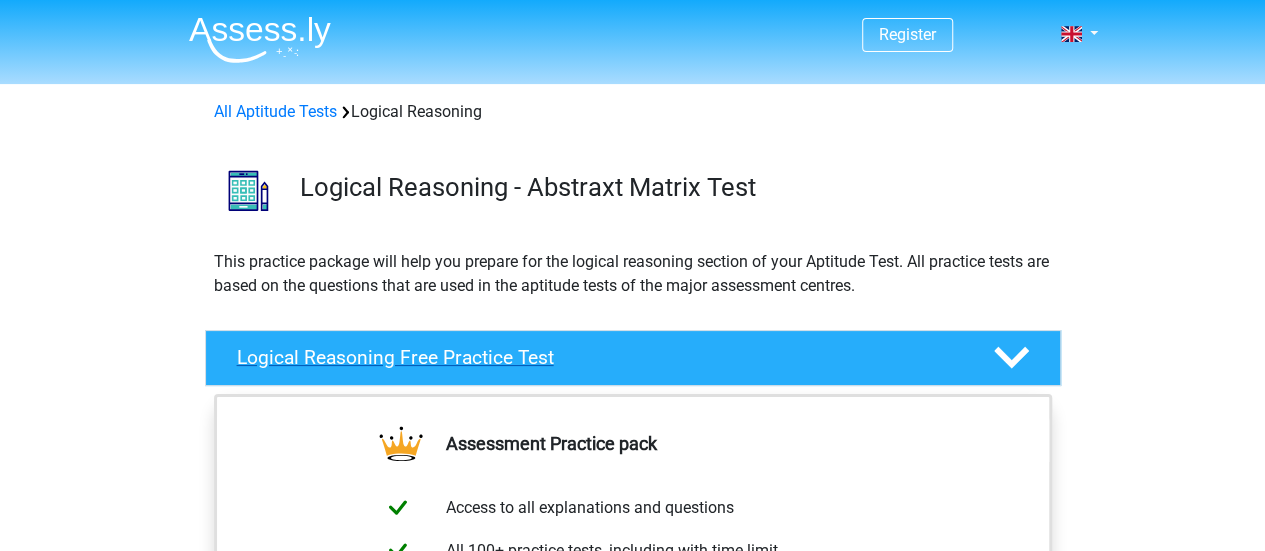 click 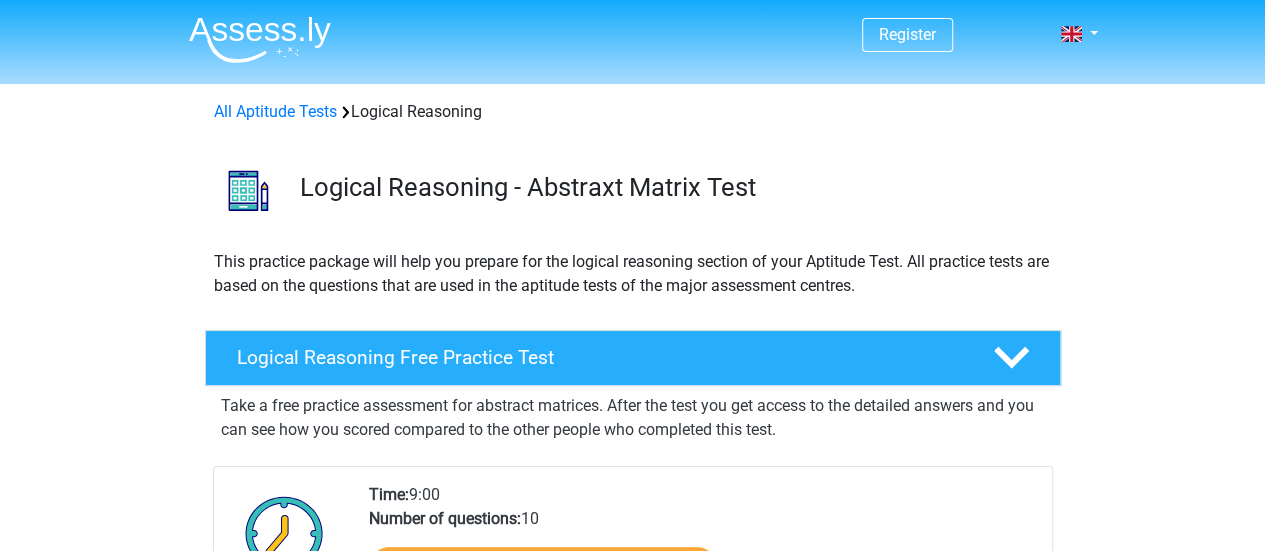 click on "Register
Nederlands
English" at bounding box center [632, 1356] 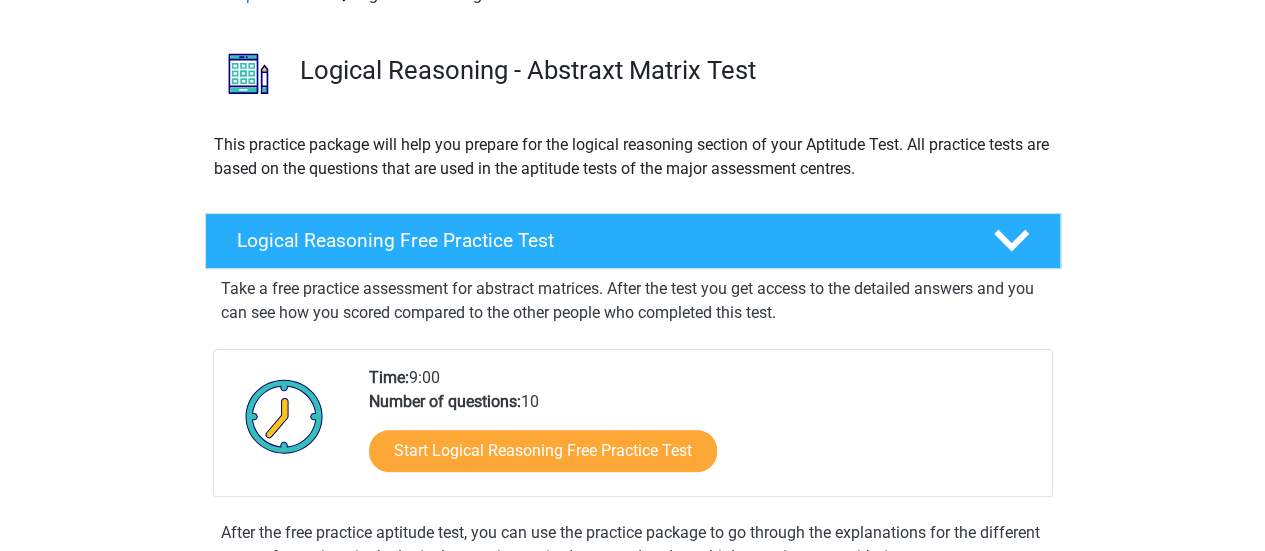 scroll, scrollTop: 120, scrollLeft: 0, axis: vertical 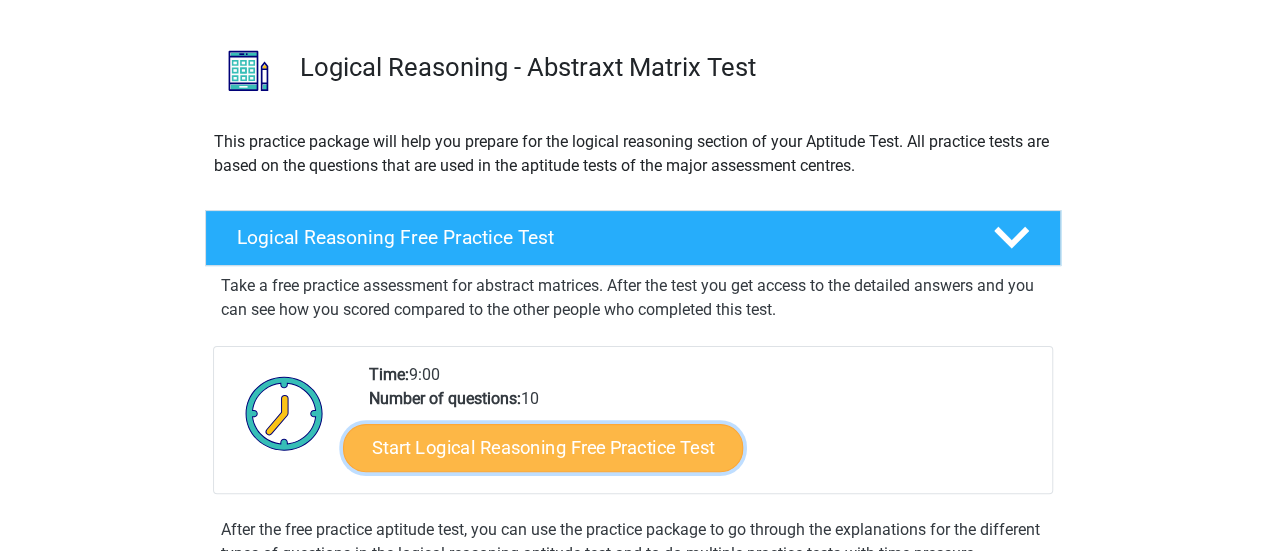 click on "Start Logical Reasoning
Free Practice Test" at bounding box center [543, 447] 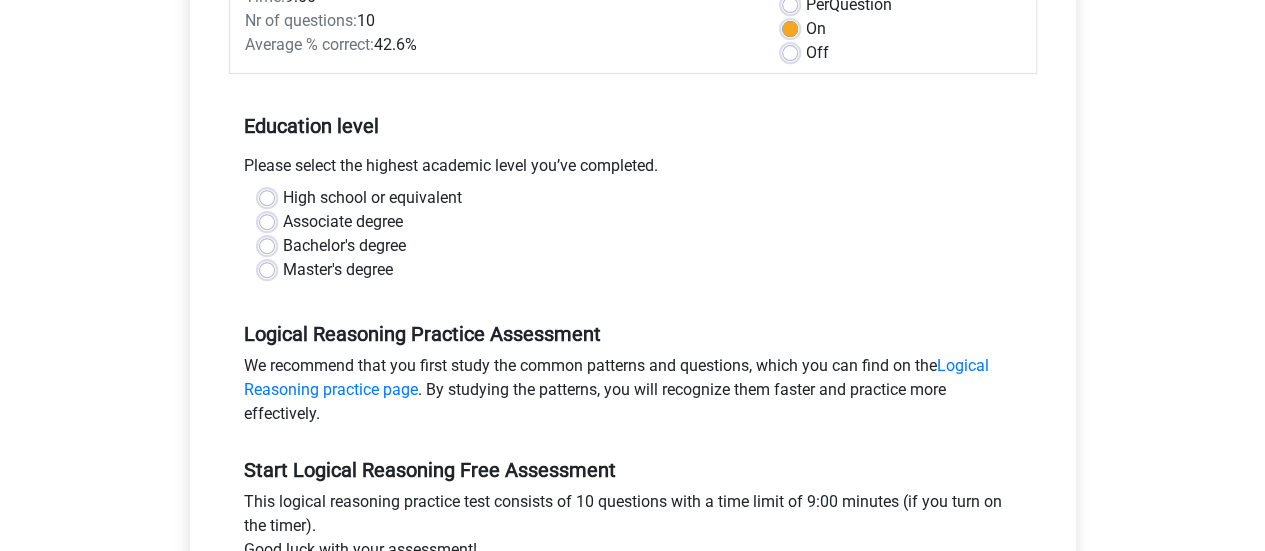 scroll, scrollTop: 320, scrollLeft: 0, axis: vertical 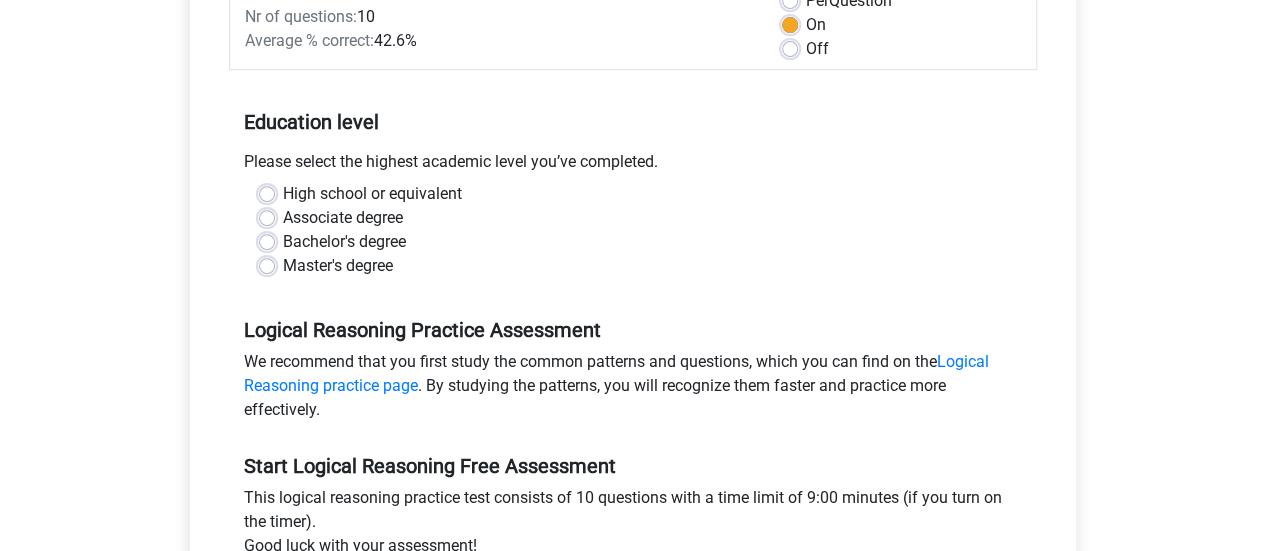 click on "Bachelor's degree" at bounding box center [344, 242] 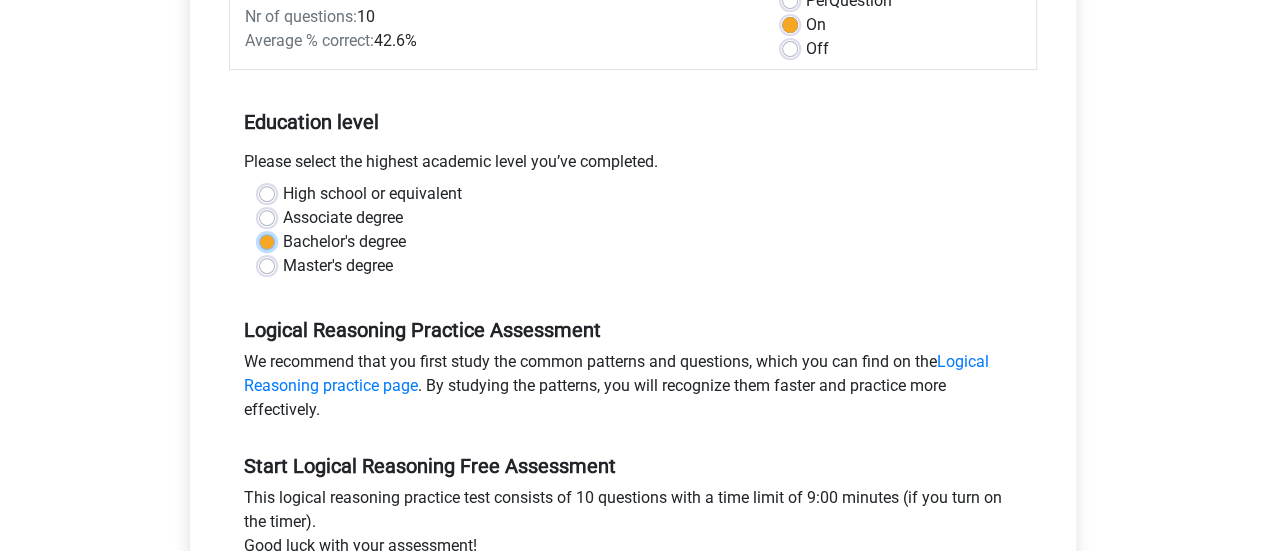 click on "Bachelor's degree" at bounding box center [267, 240] 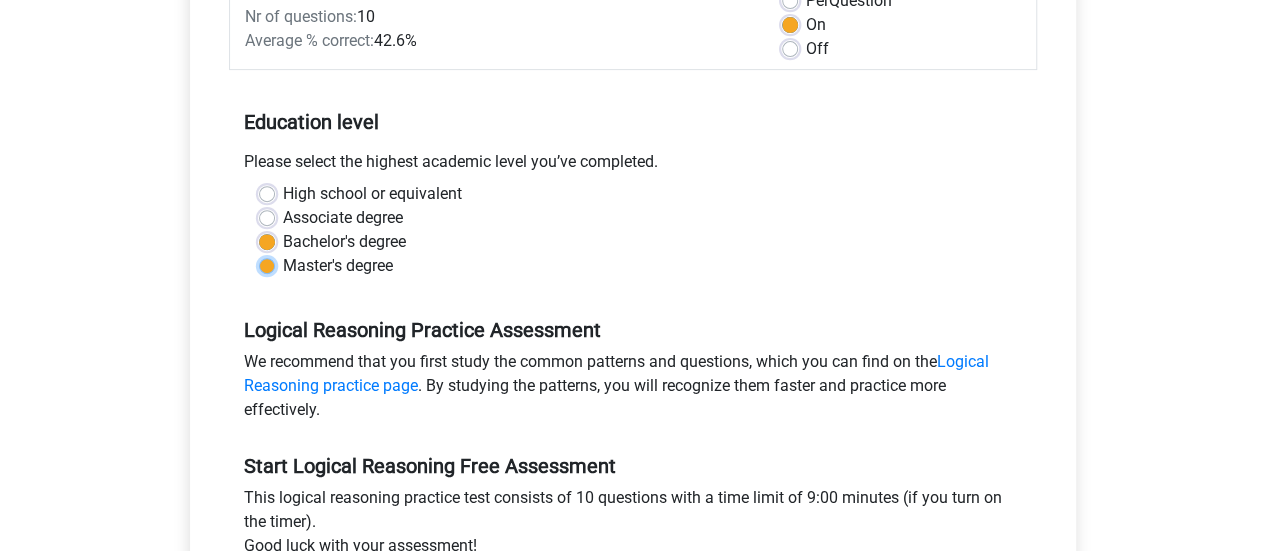 click on "Master's degree" at bounding box center [267, 264] 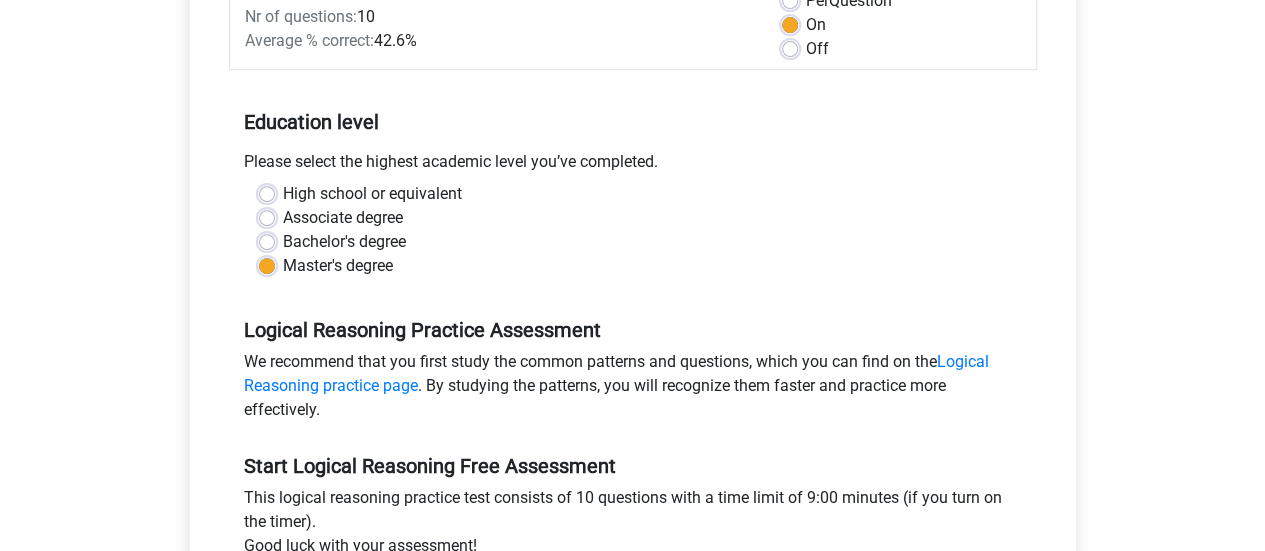 click on "Bachelor's degree" at bounding box center [344, 242] 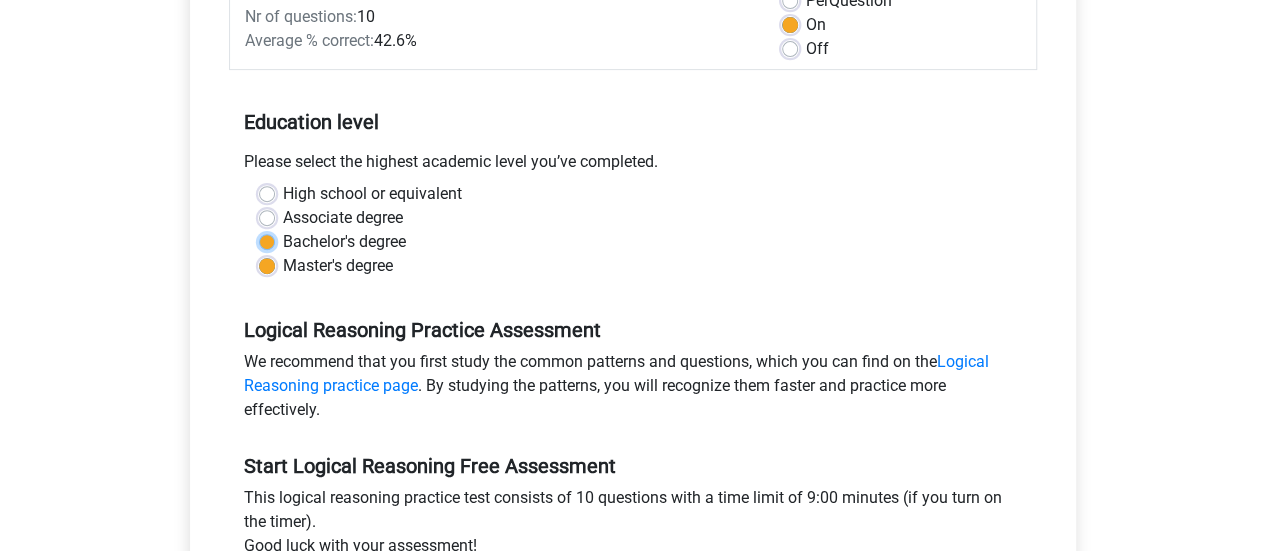 click on "Bachelor's degree" at bounding box center (267, 240) 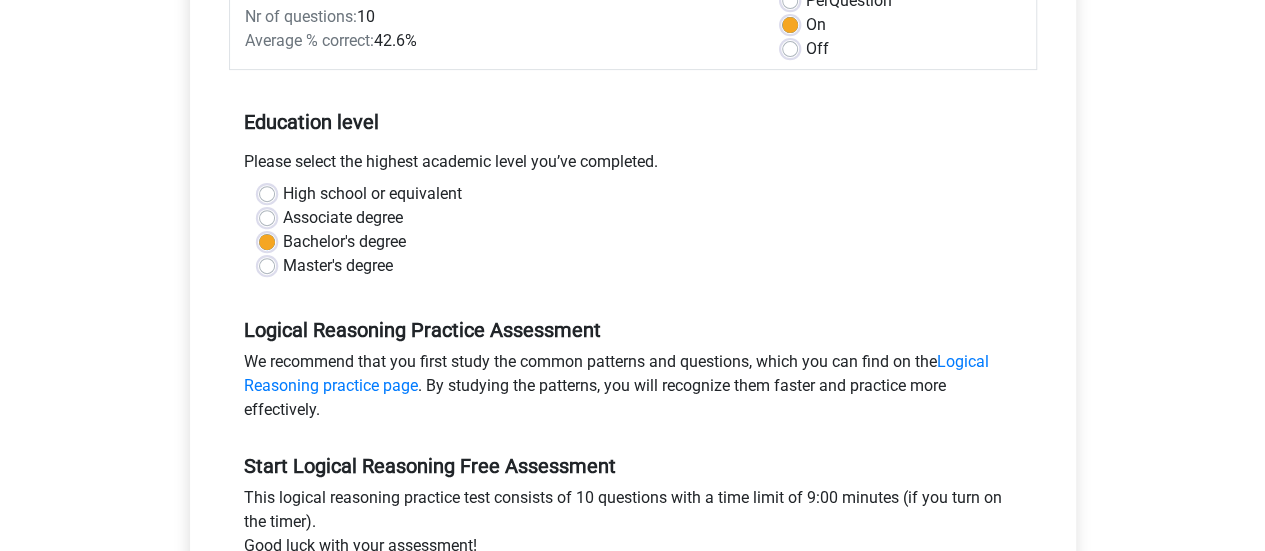 click on "Master's degree" at bounding box center [633, 266] 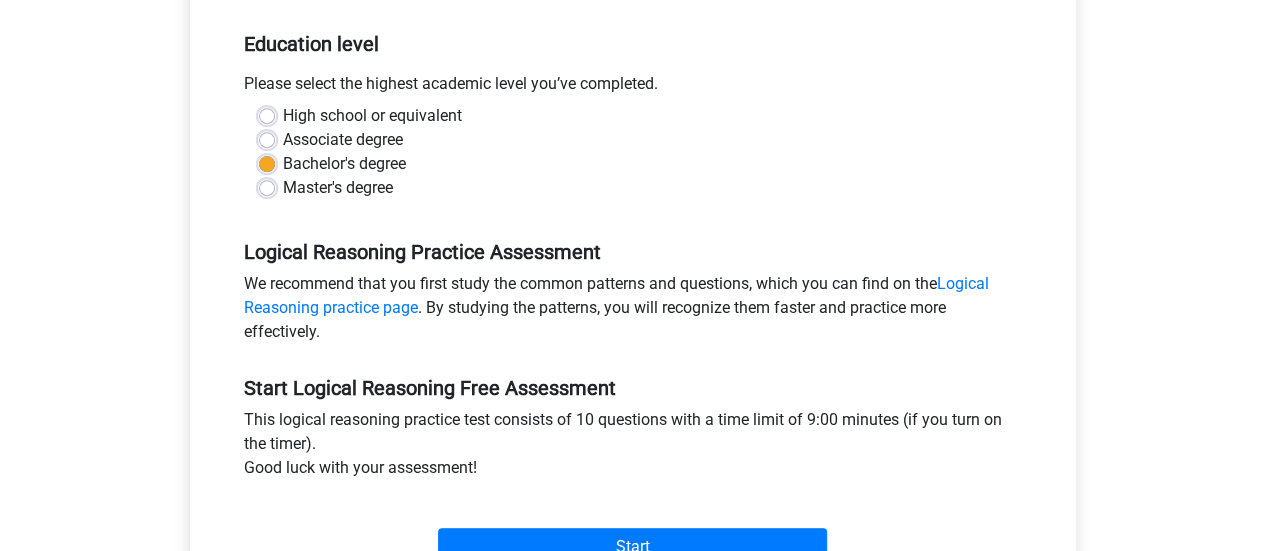 scroll, scrollTop: 400, scrollLeft: 0, axis: vertical 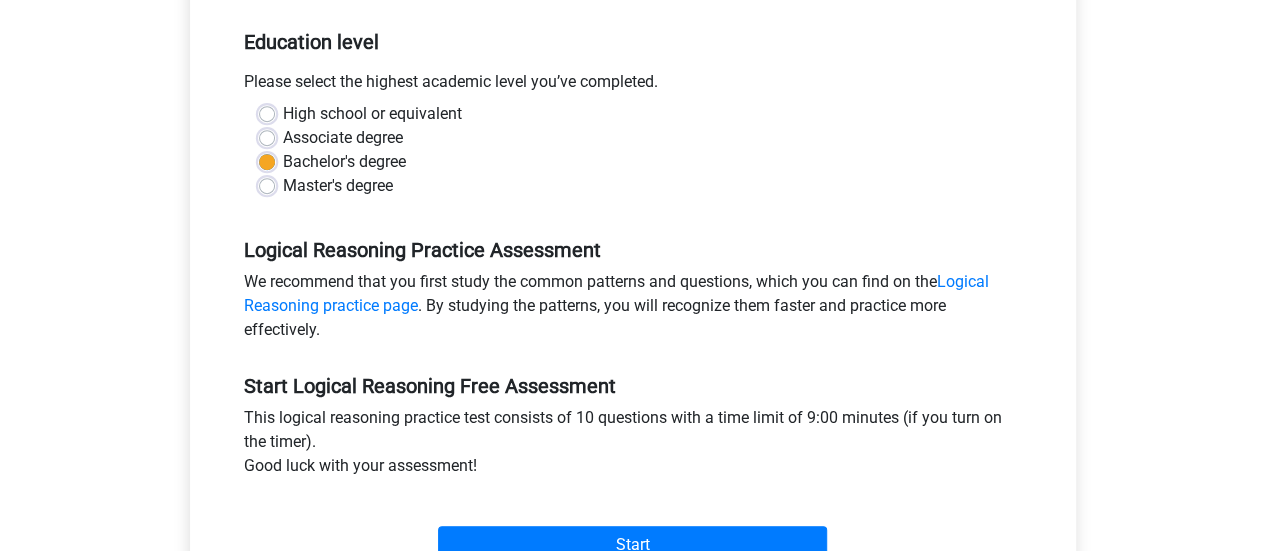 click on "Register
Nederlands
English" at bounding box center [632, 390] 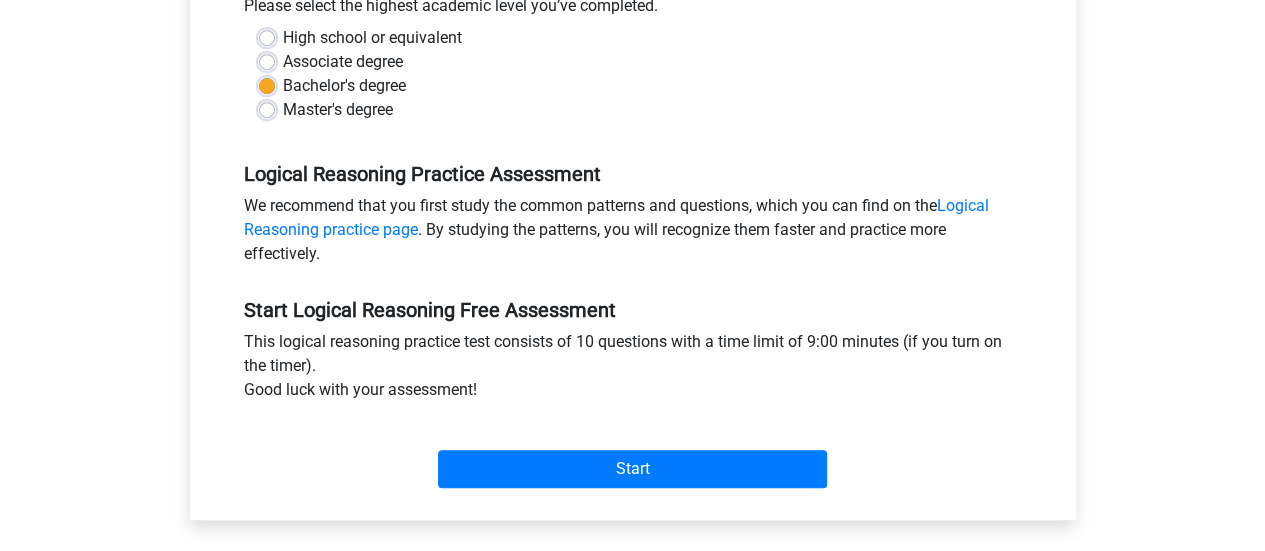 scroll, scrollTop: 480, scrollLeft: 0, axis: vertical 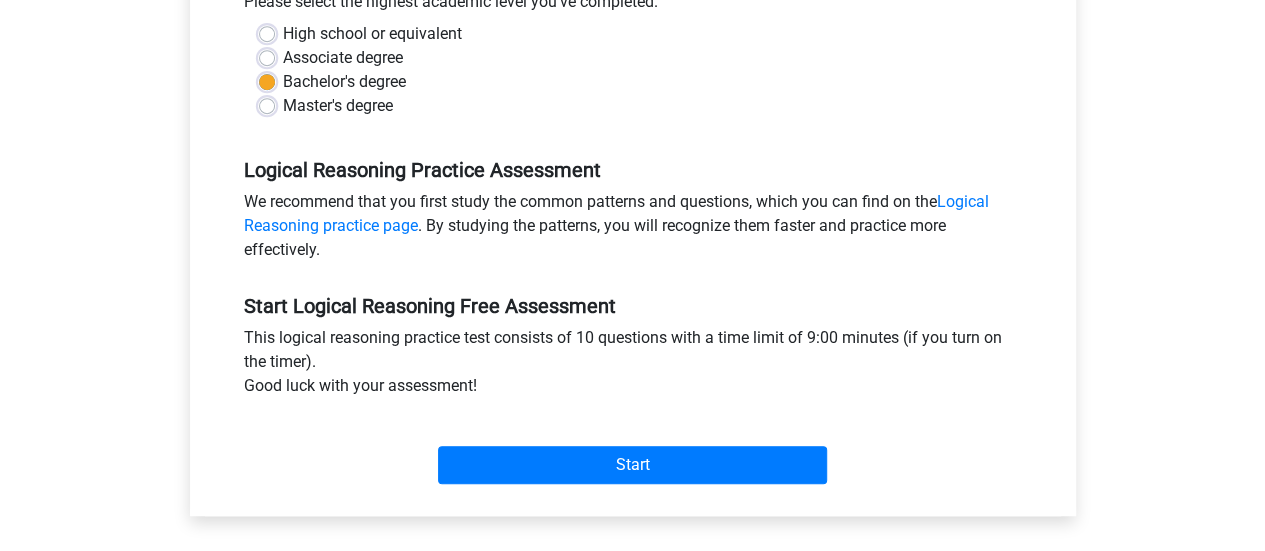 click on "Register
Nederlands
English" at bounding box center (632, 310) 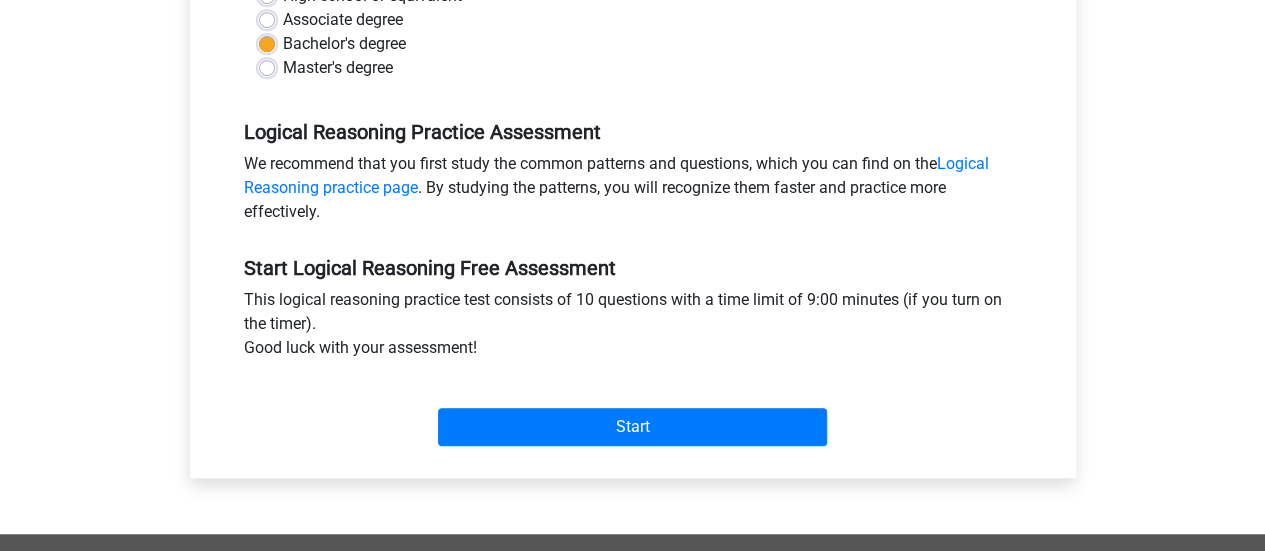 scroll, scrollTop: 520, scrollLeft: 0, axis: vertical 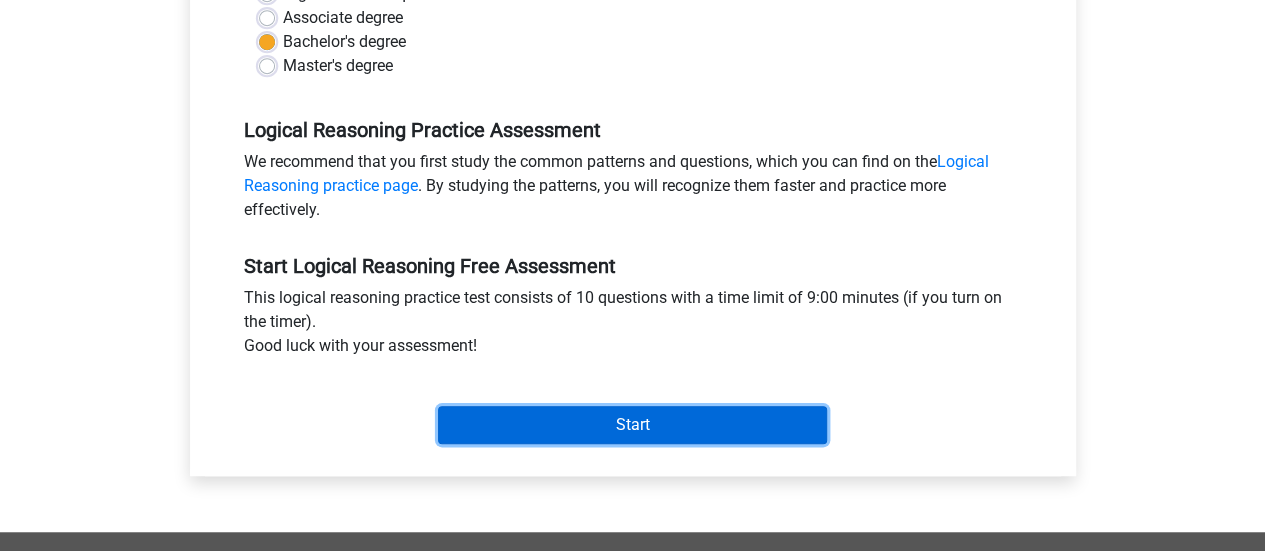 click on "Start" at bounding box center [632, 425] 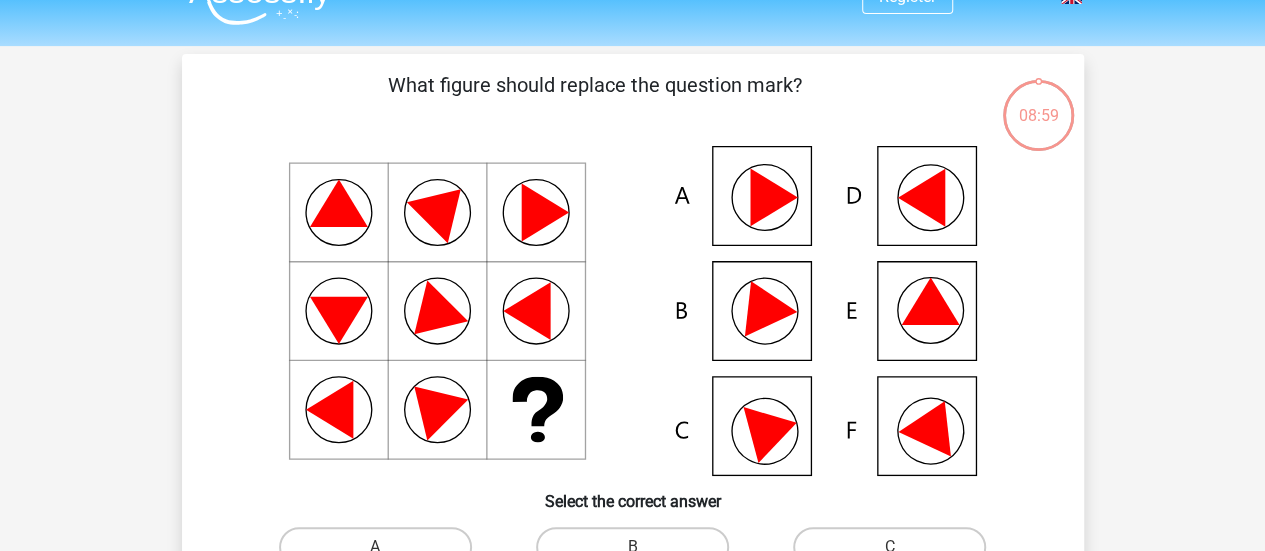 scroll, scrollTop: 40, scrollLeft: 0, axis: vertical 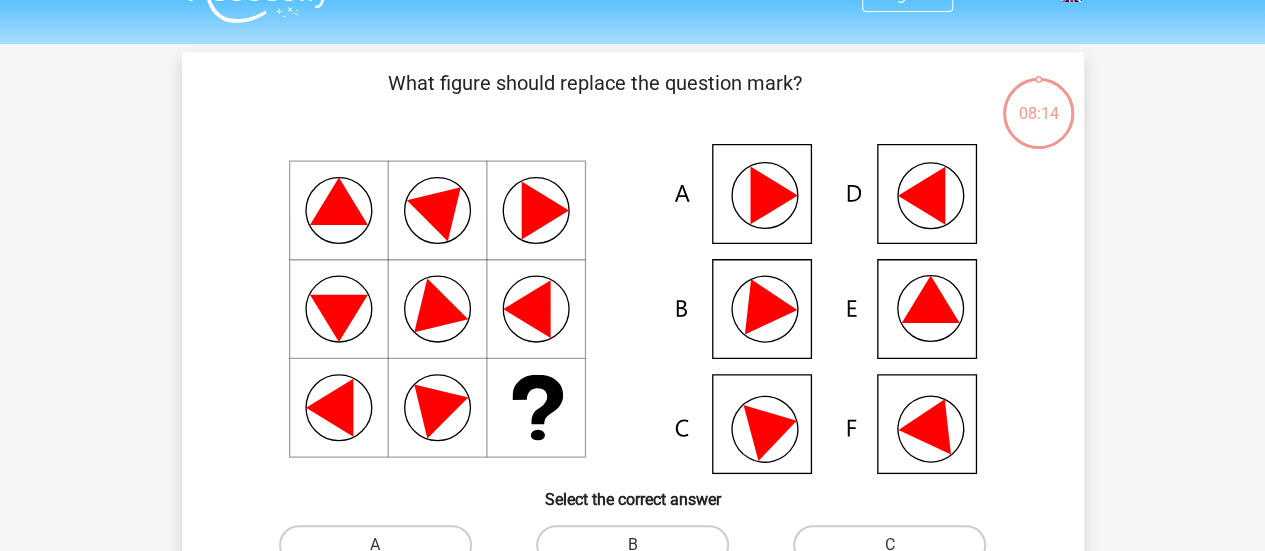 click 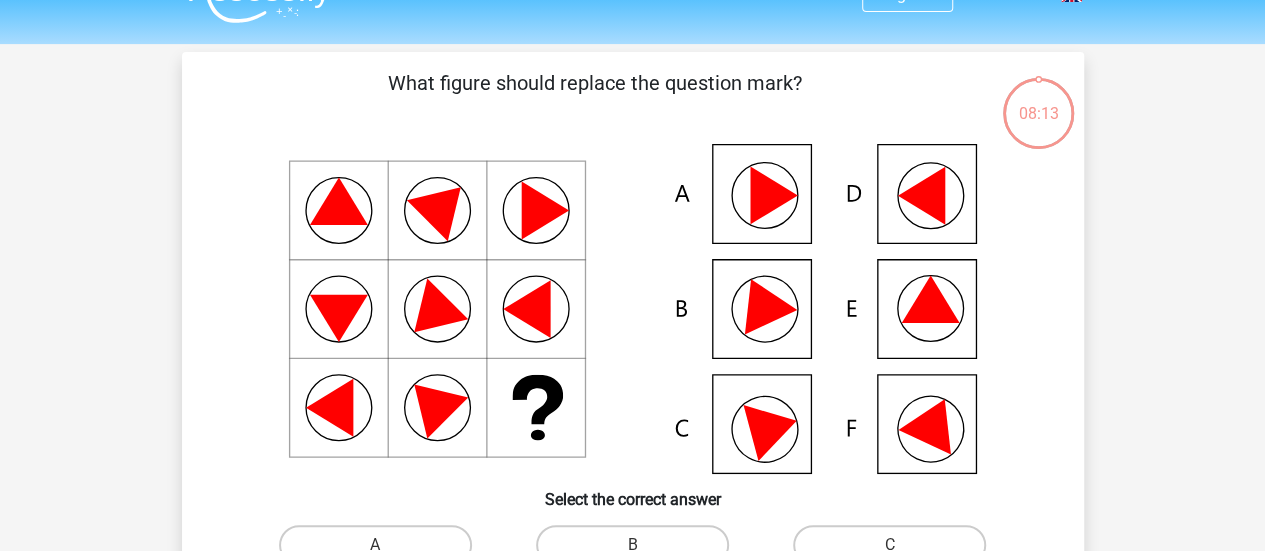 click 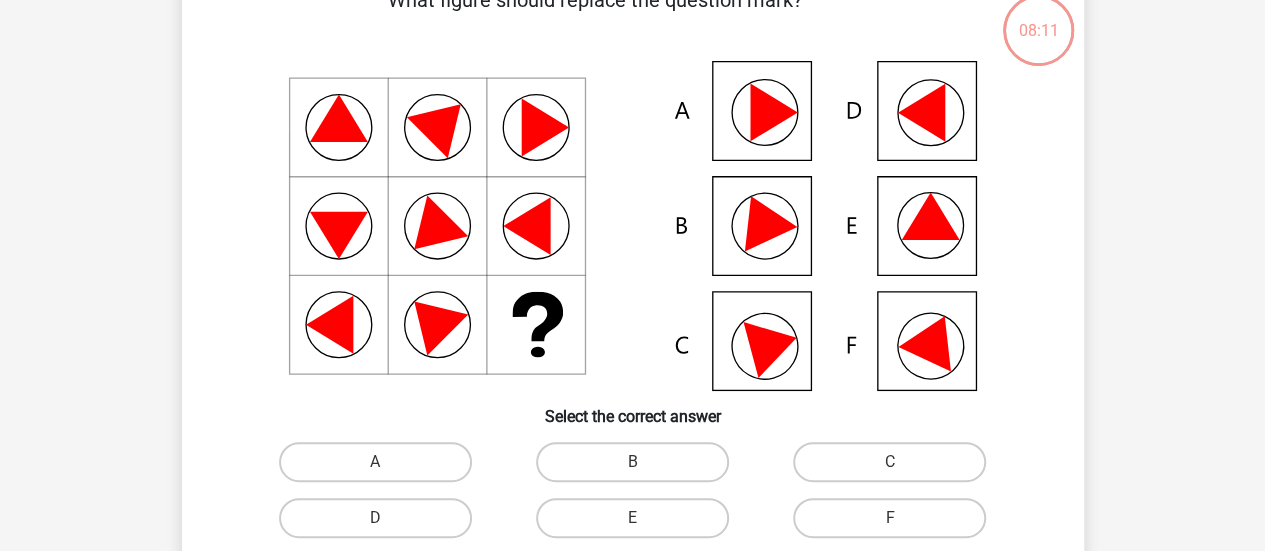 scroll, scrollTop: 160, scrollLeft: 0, axis: vertical 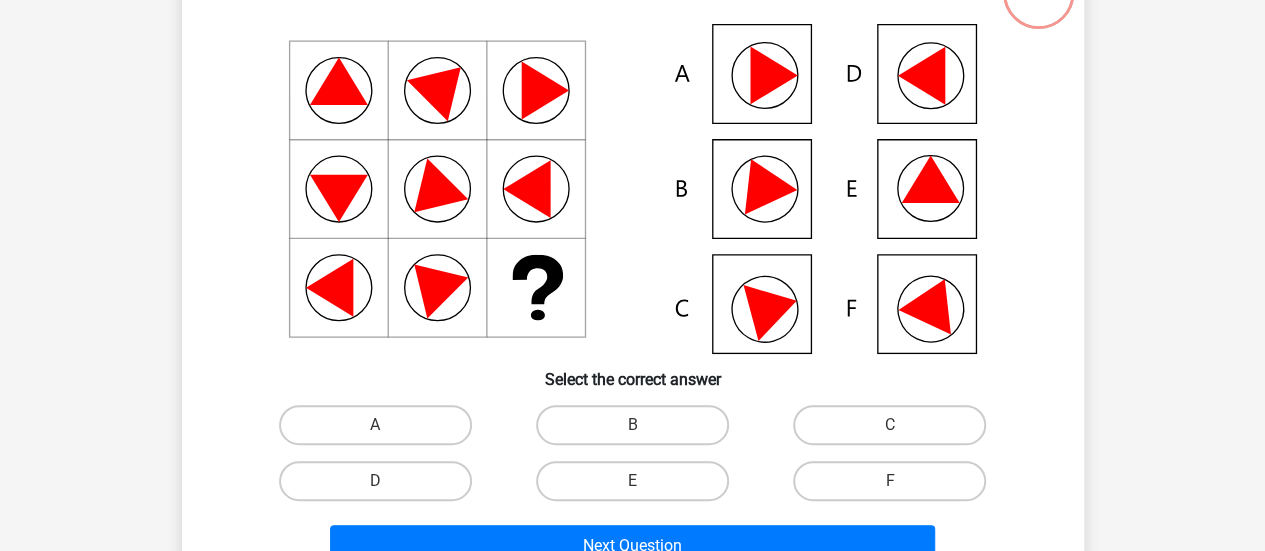 click on "E" at bounding box center [638, 487] 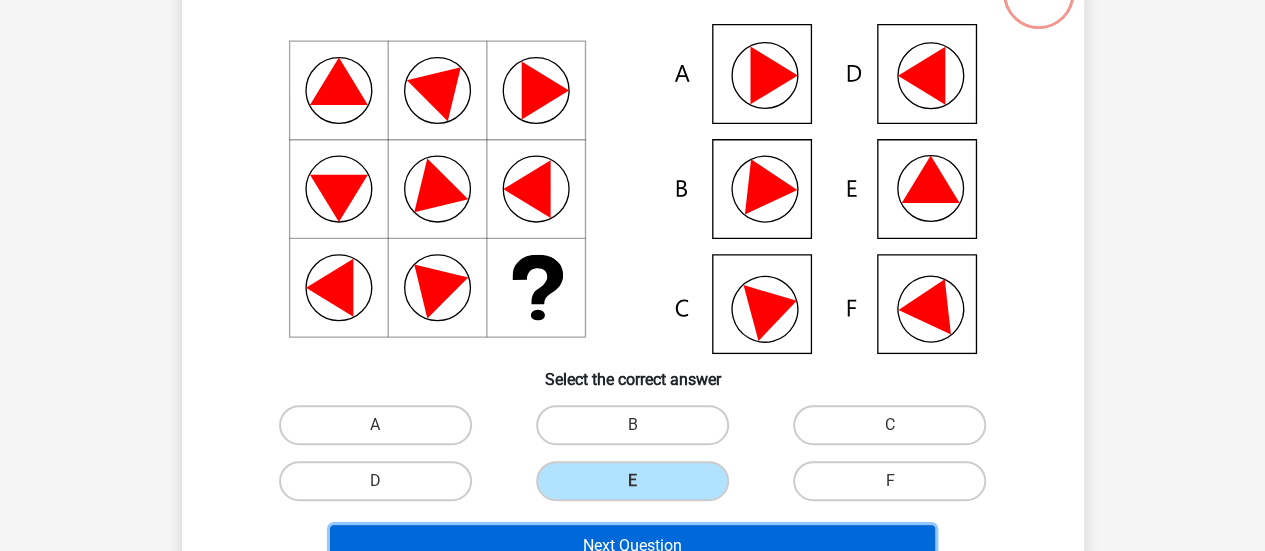click on "Next Question" at bounding box center (632, 546) 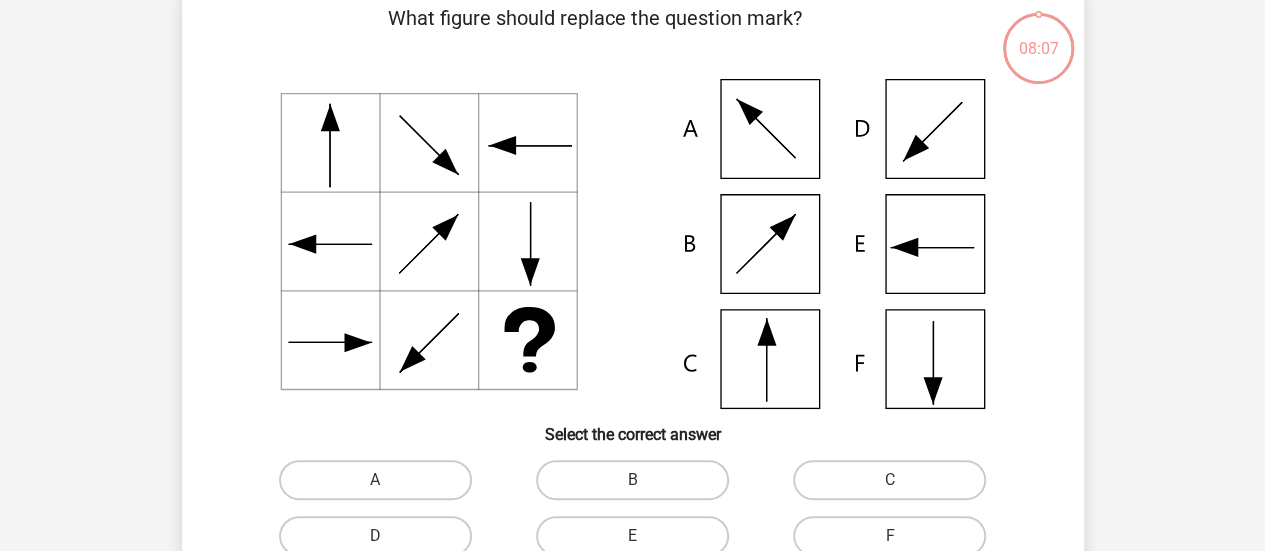 scroll, scrollTop: 92, scrollLeft: 0, axis: vertical 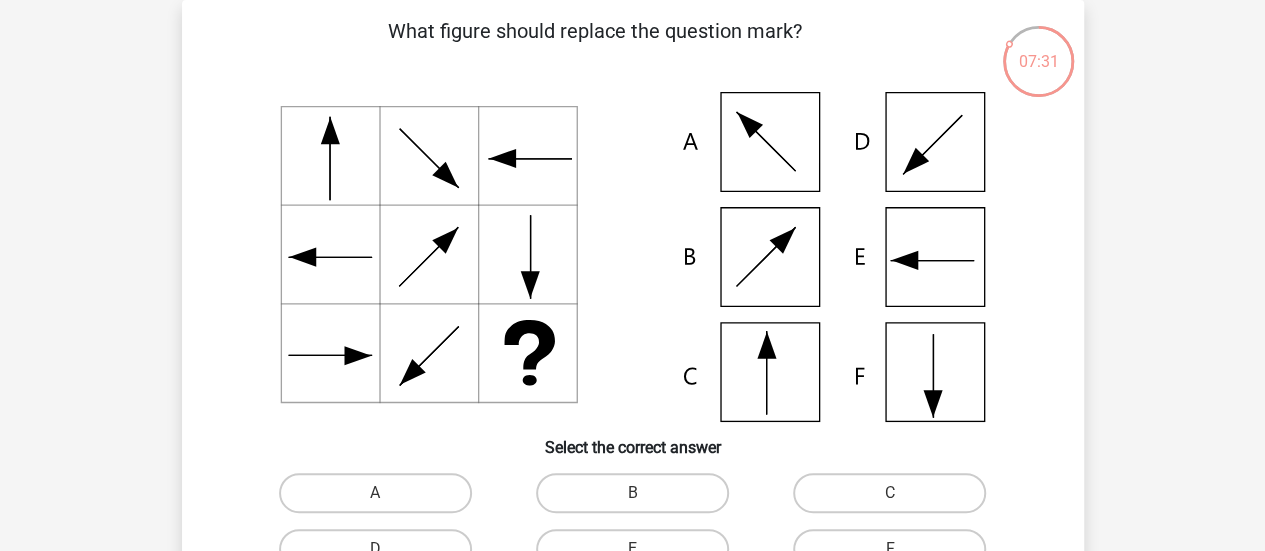 click 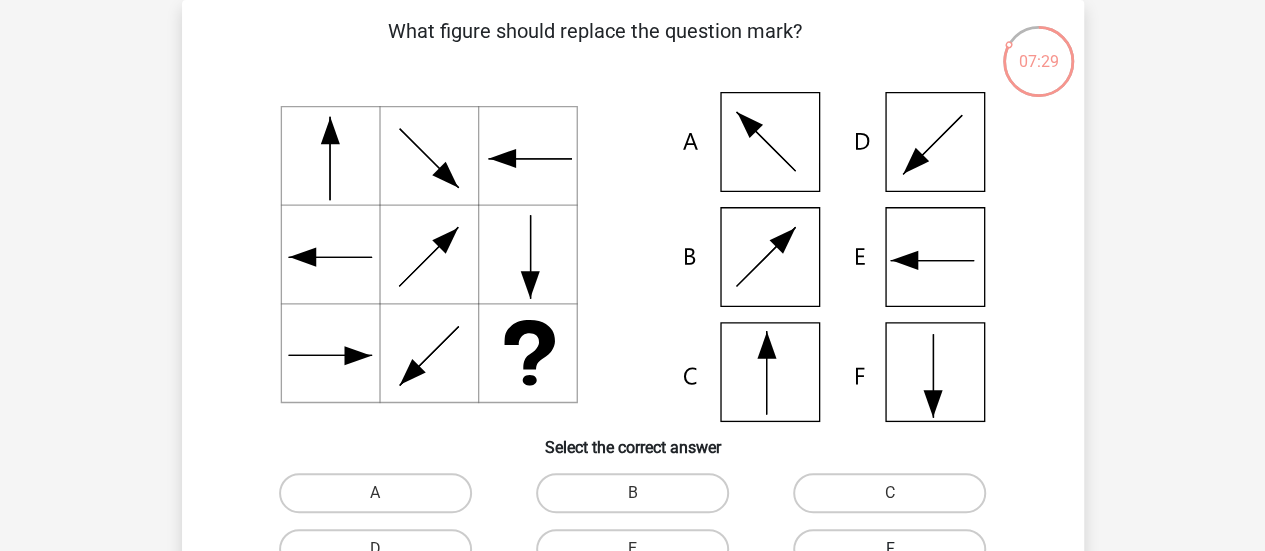 click on "F" at bounding box center [889, 549] 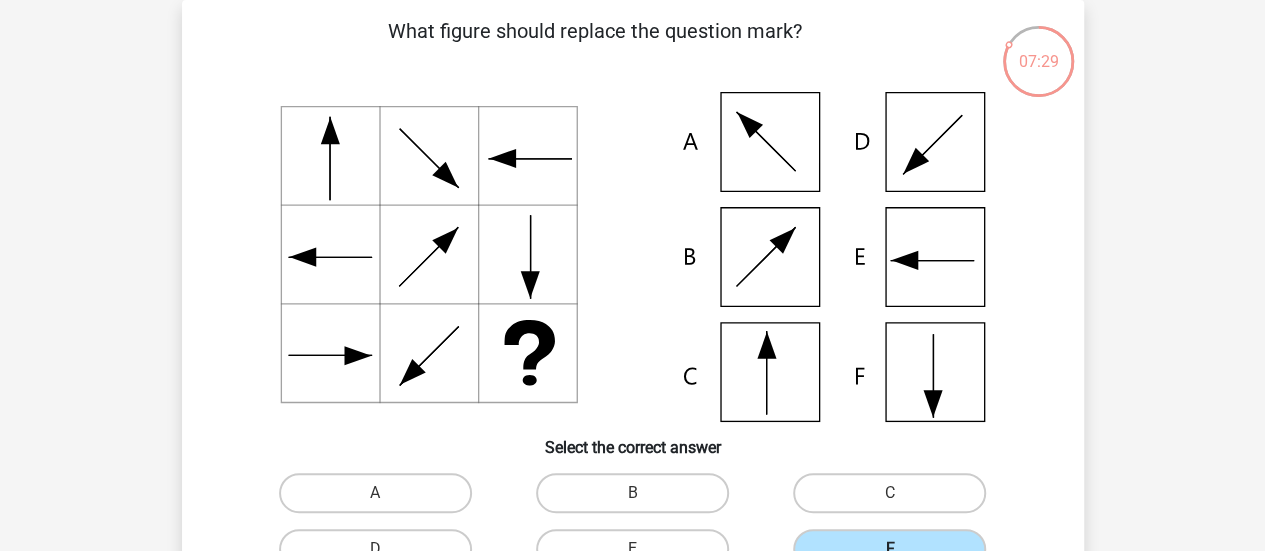 scroll, scrollTop: 103, scrollLeft: 0, axis: vertical 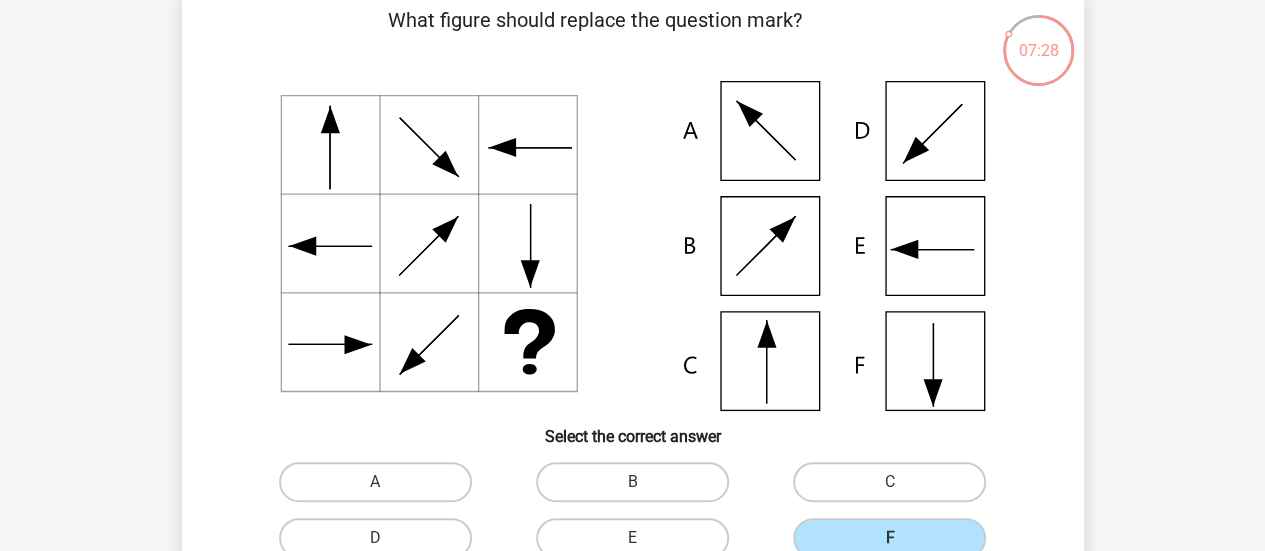 click on "A" at bounding box center [381, 488] 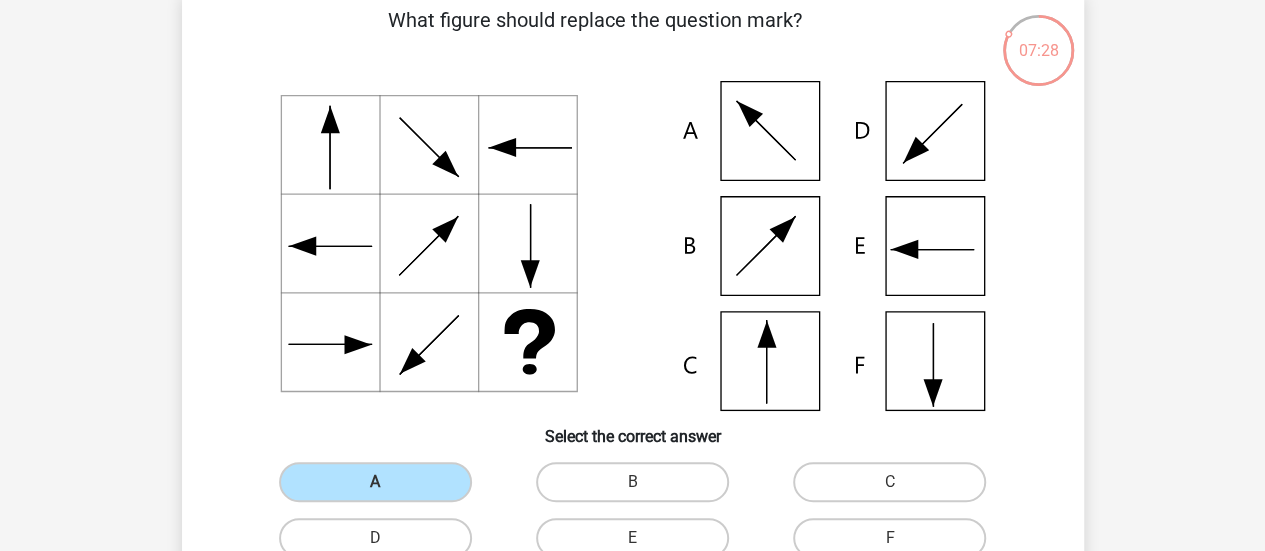 click on "B" at bounding box center [638, 488] 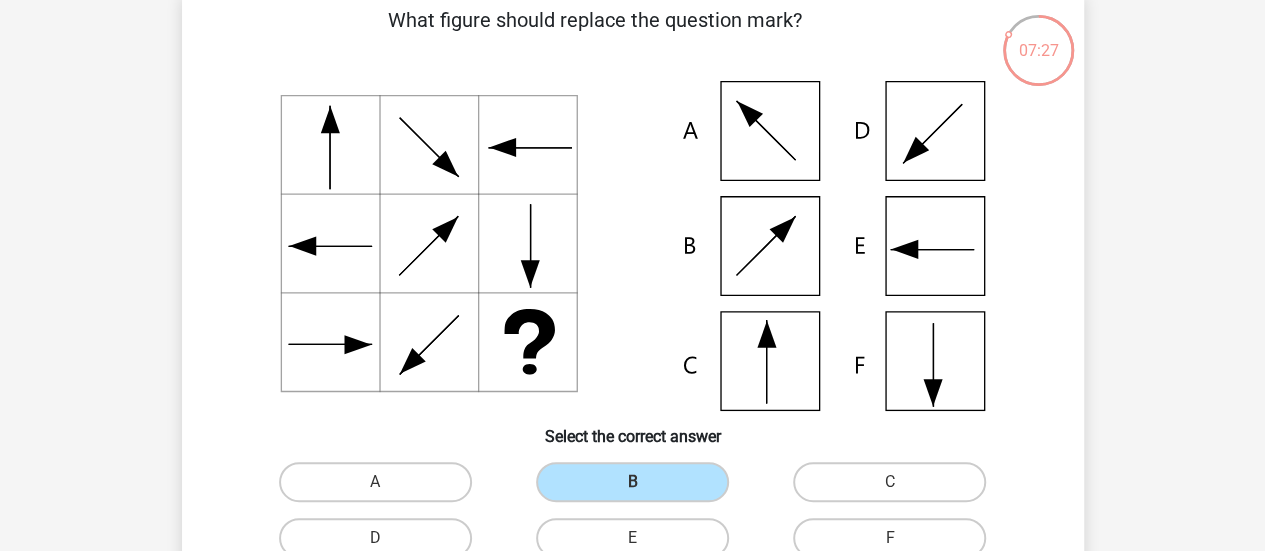 click on "C" at bounding box center (896, 488) 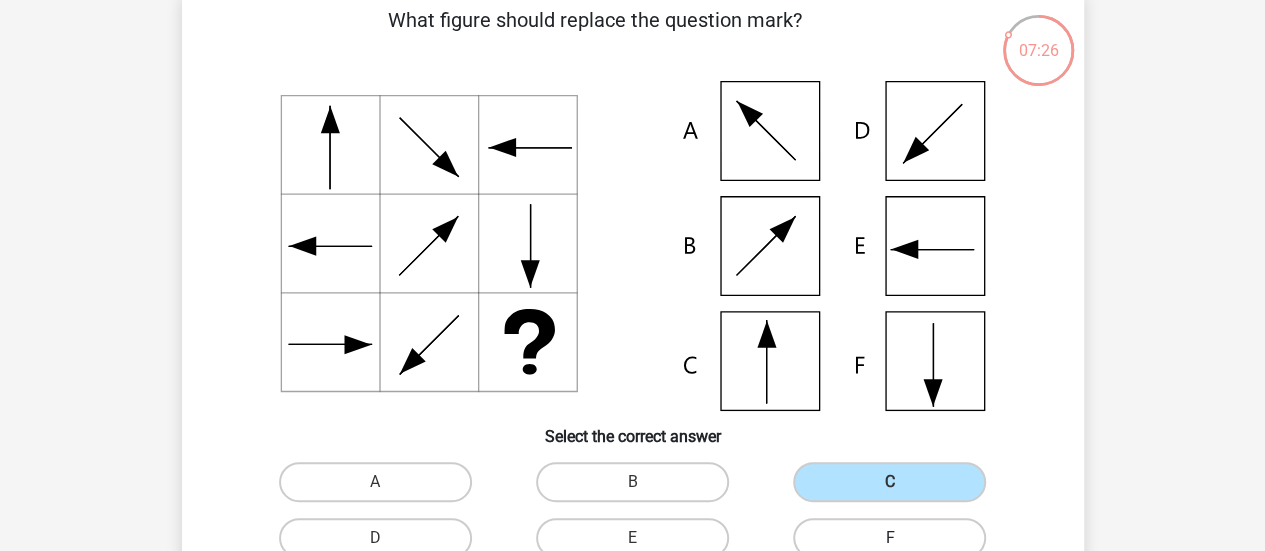 click on "F" at bounding box center (889, 538) 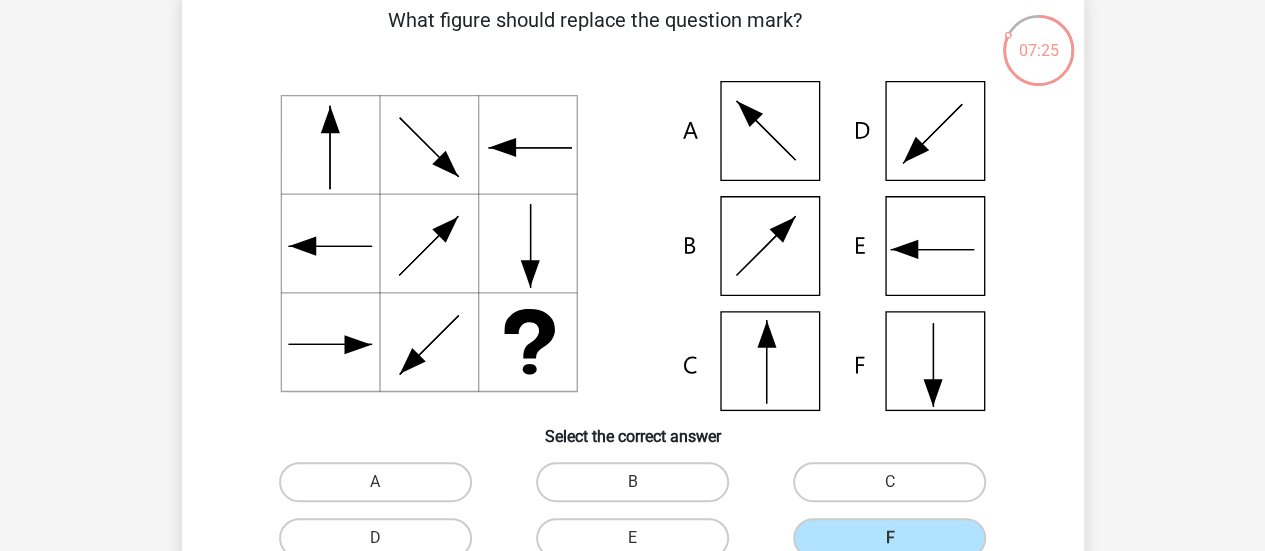click on "A
B
C
D
E" at bounding box center (633, 510) 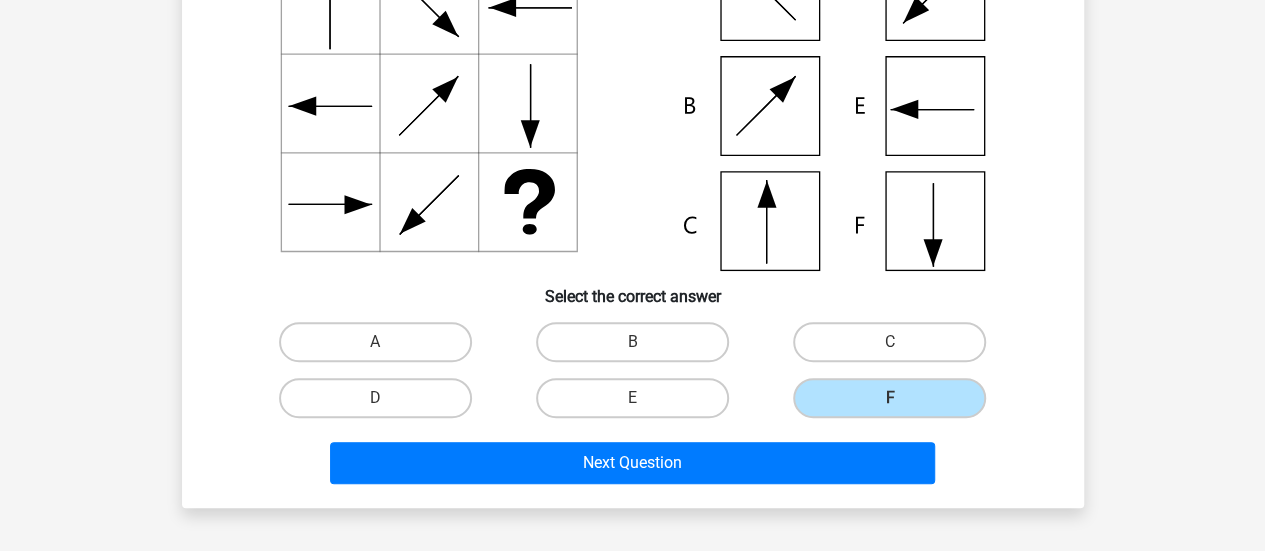 scroll, scrollTop: 263, scrollLeft: 0, axis: vertical 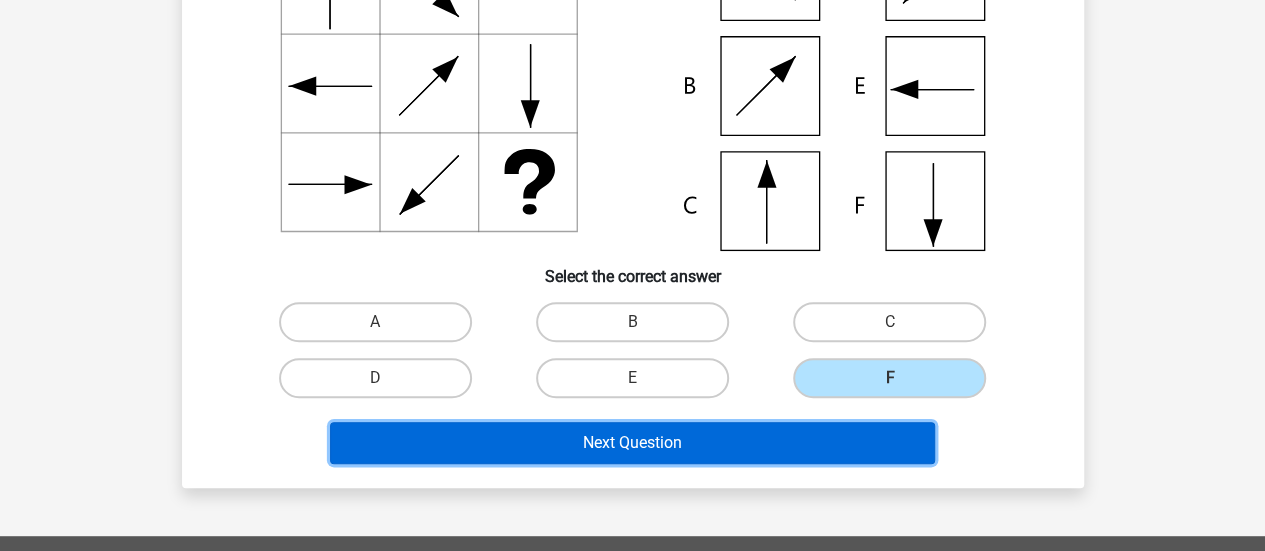 click on "Next Question" at bounding box center [632, 443] 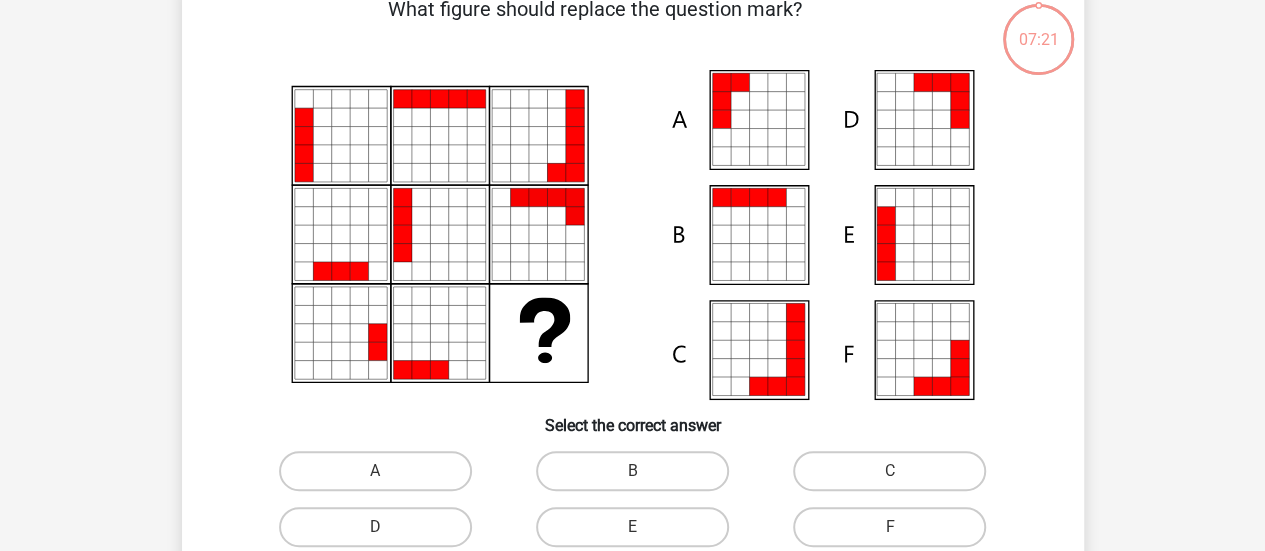 scroll, scrollTop: 92, scrollLeft: 0, axis: vertical 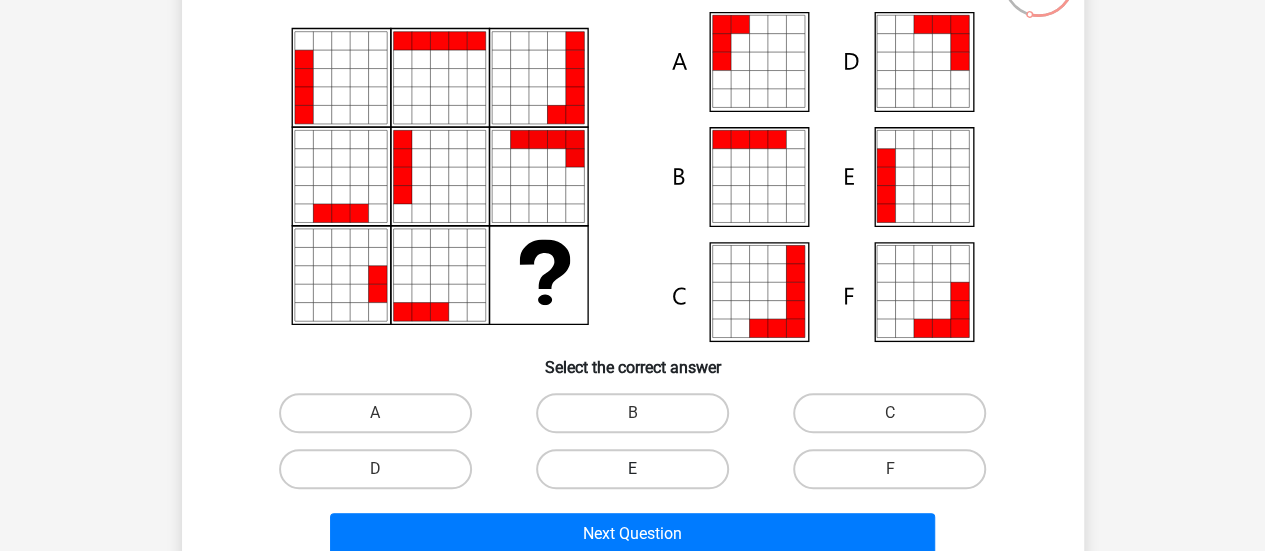 click on "E" at bounding box center (632, 469) 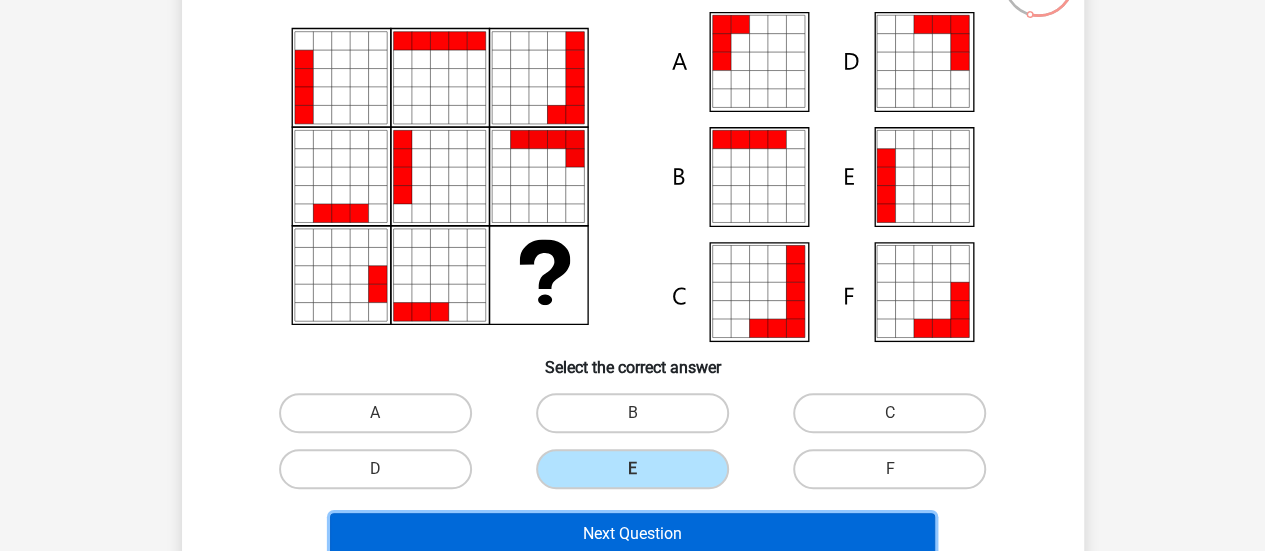 click on "Next Question" at bounding box center (632, 534) 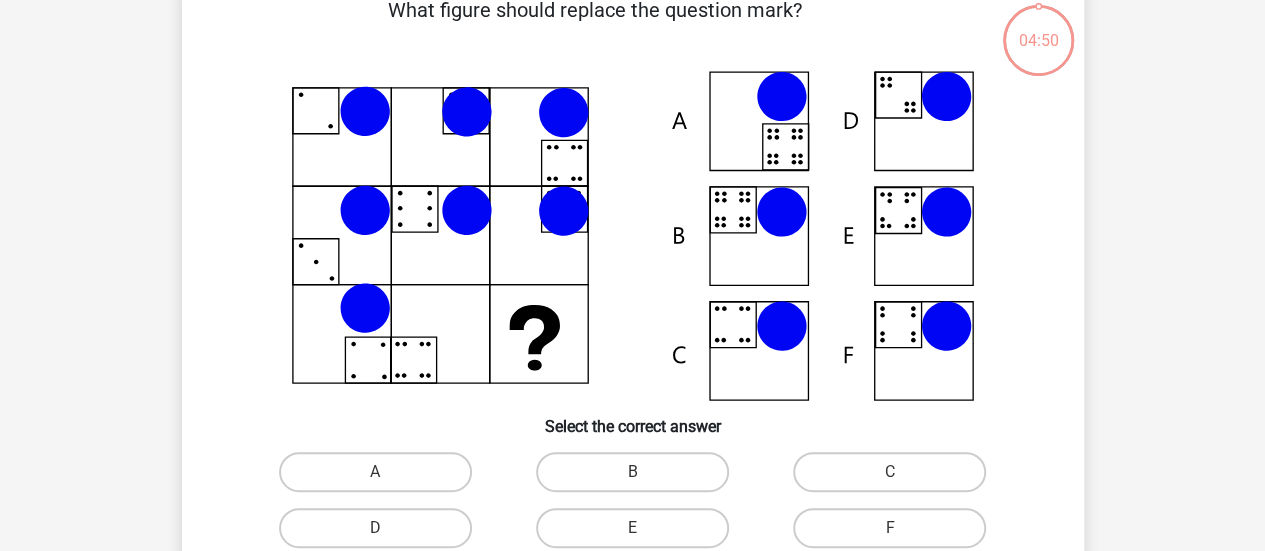 scroll, scrollTop: 92, scrollLeft: 0, axis: vertical 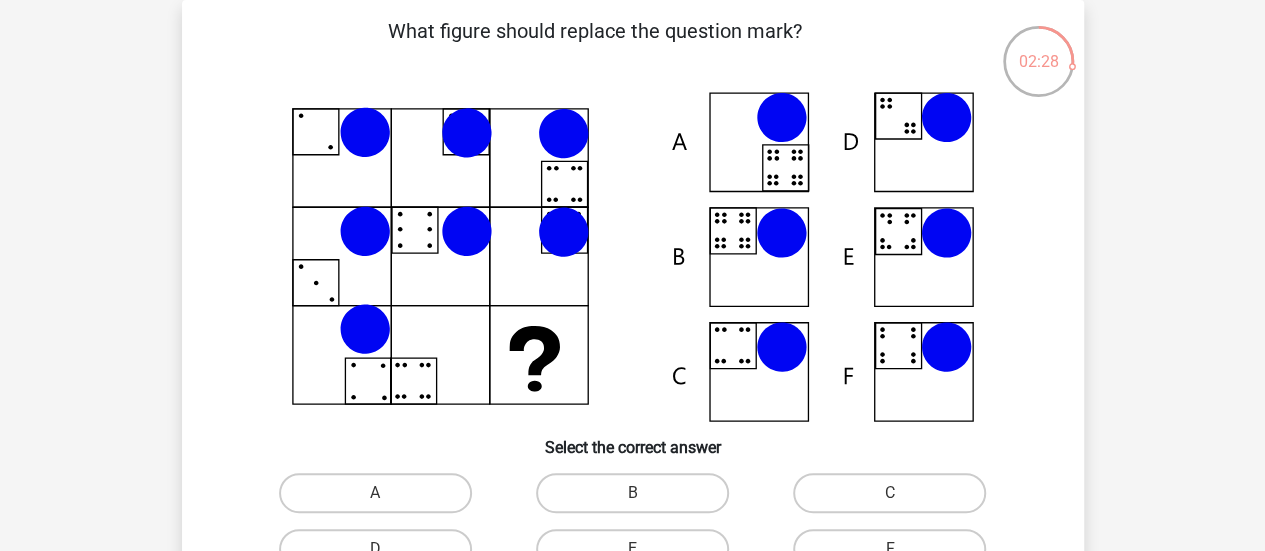 click 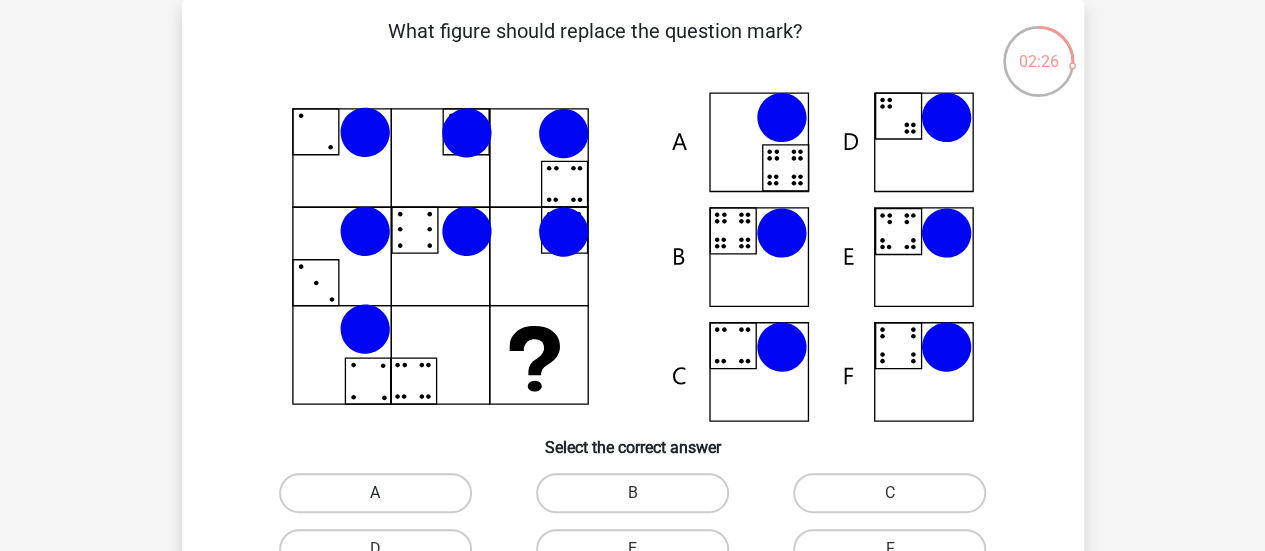 click on "A" at bounding box center [375, 493] 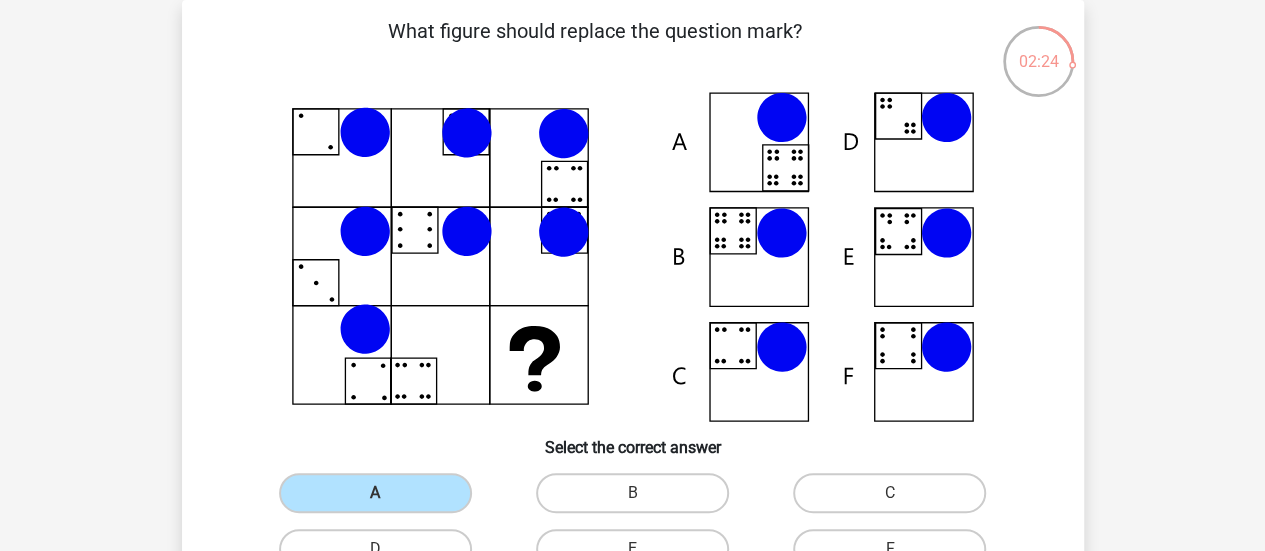 click on "Select the correct answer" at bounding box center [633, 439] 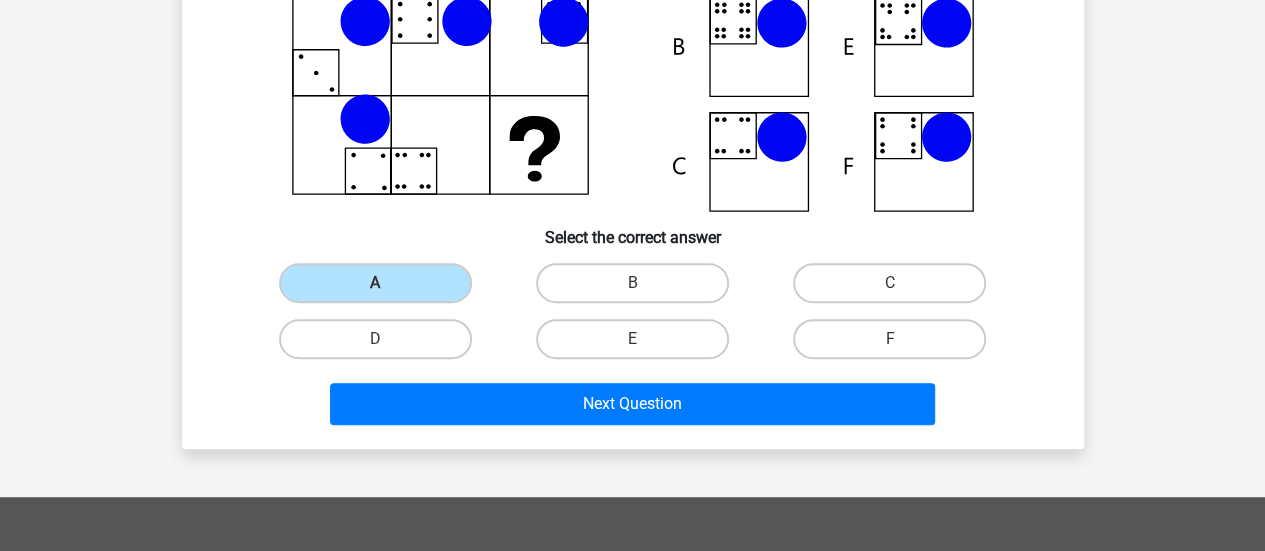 scroll, scrollTop: 314, scrollLeft: 0, axis: vertical 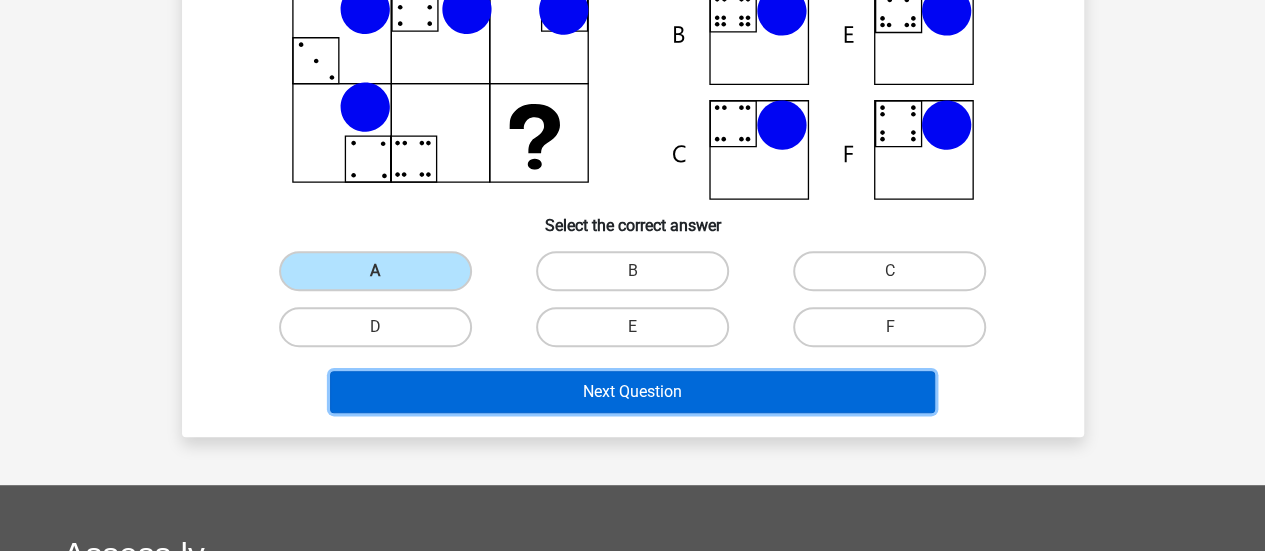 click on "Next Question" at bounding box center (632, 392) 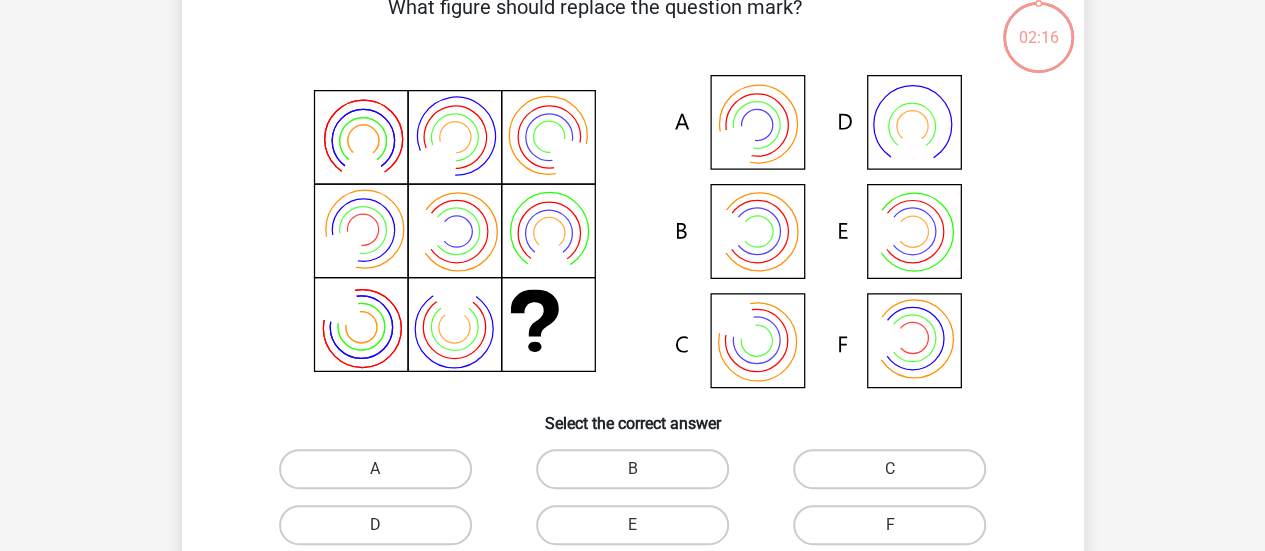 scroll, scrollTop: 92, scrollLeft: 0, axis: vertical 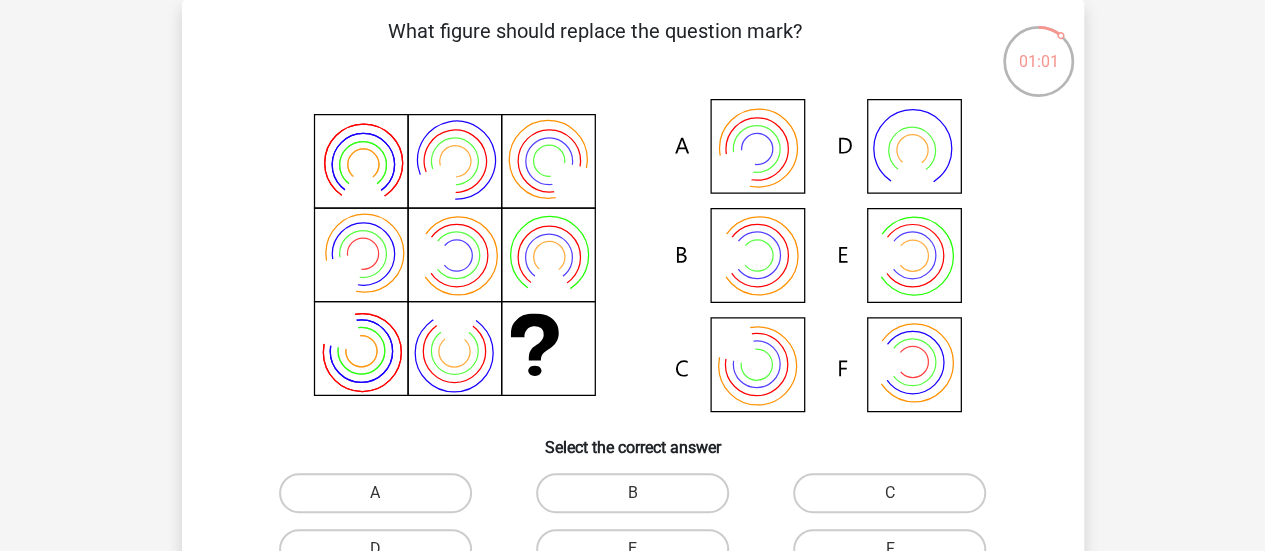 click 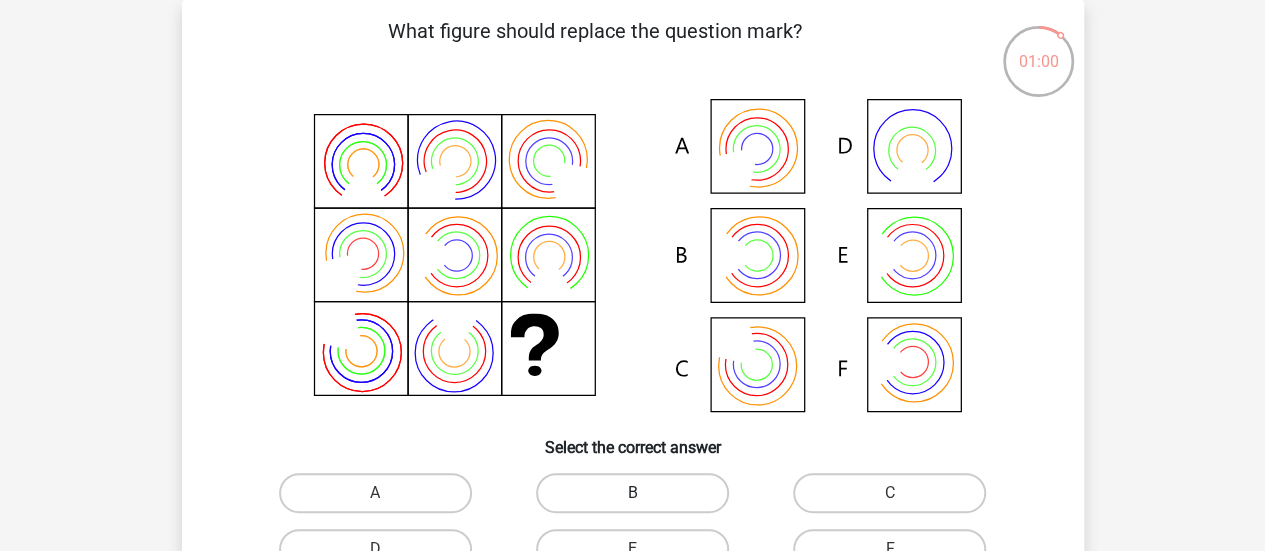 click on "B" at bounding box center [632, 493] 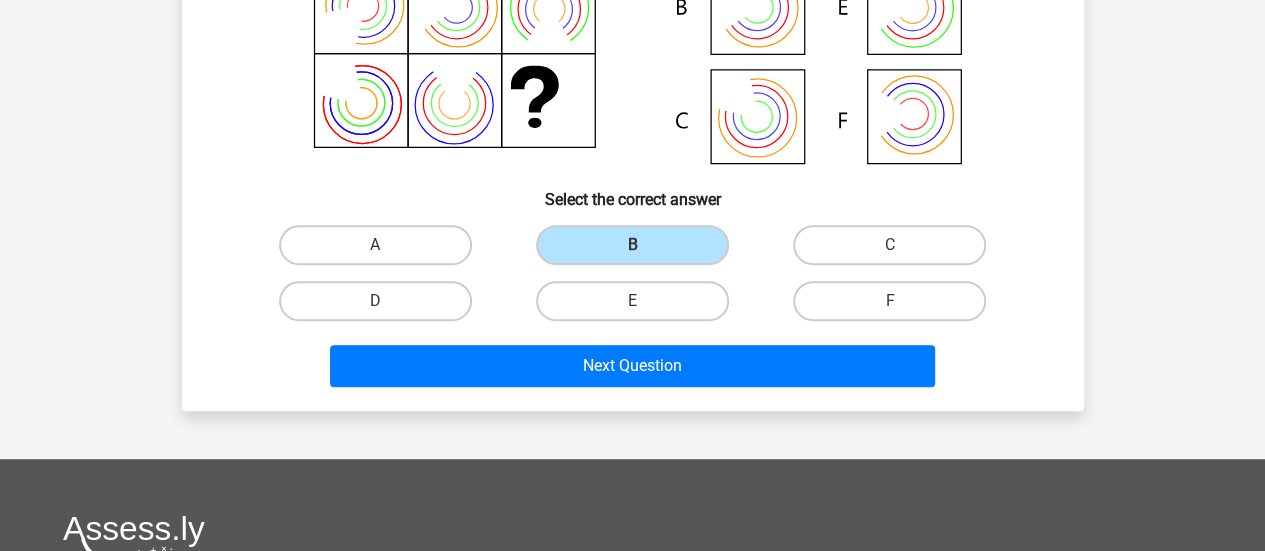 scroll, scrollTop: 357, scrollLeft: 0, axis: vertical 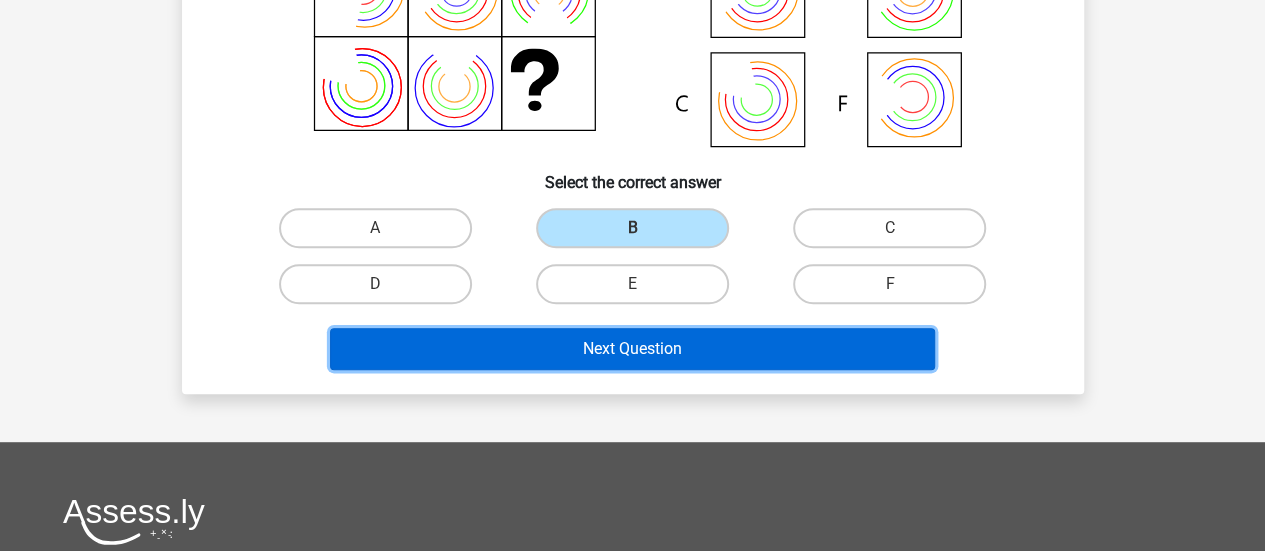 click on "Next Question" at bounding box center (632, 349) 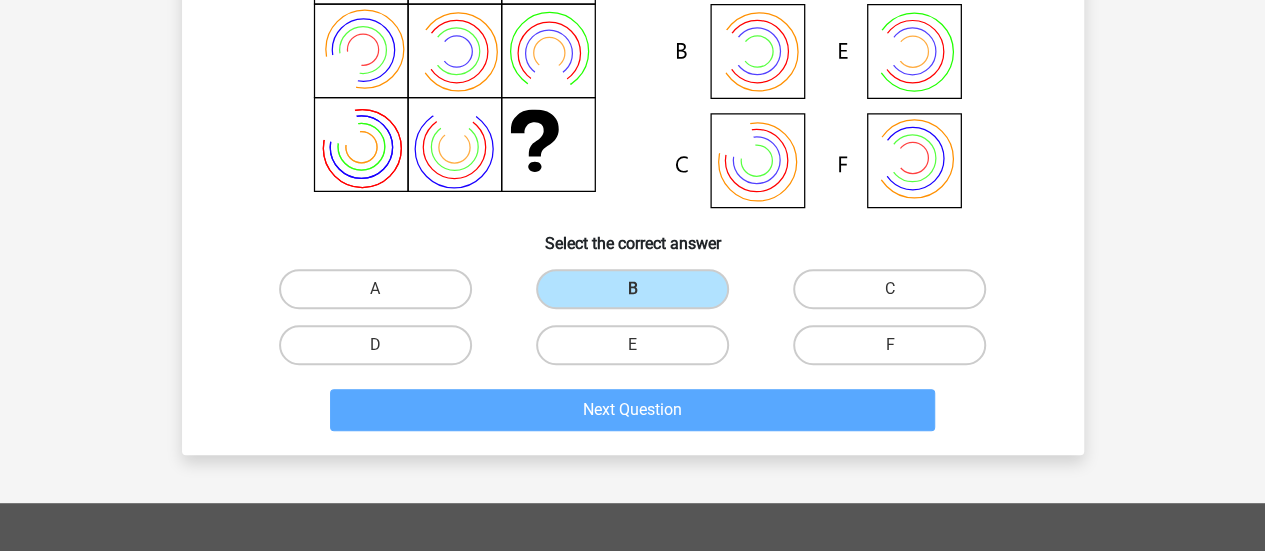 scroll, scrollTop: 301, scrollLeft: 0, axis: vertical 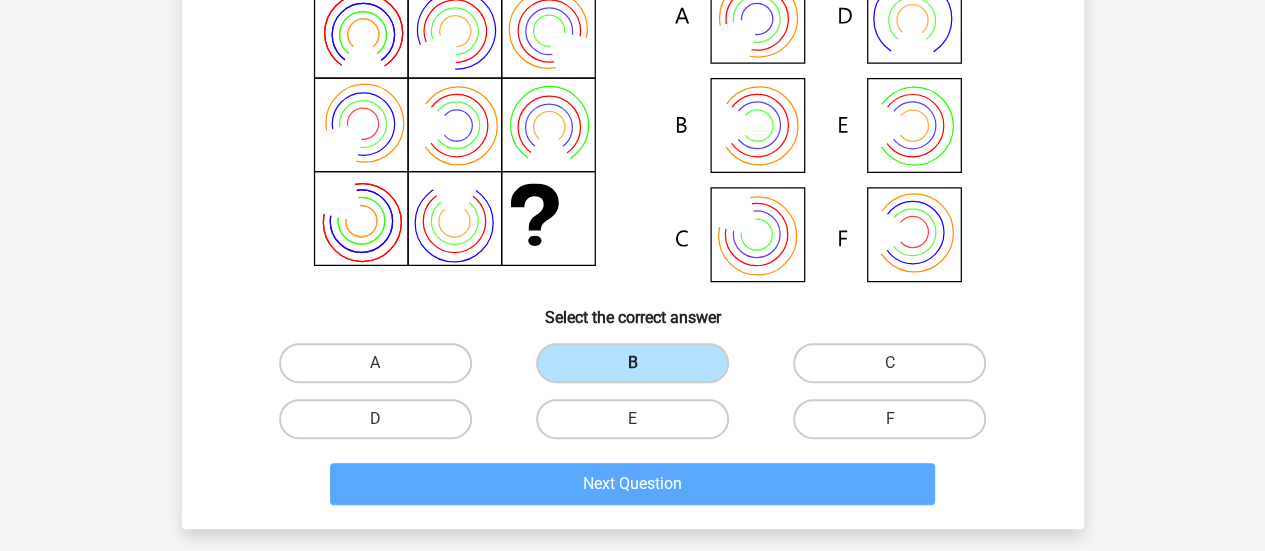 click on "B" at bounding box center (632, 363) 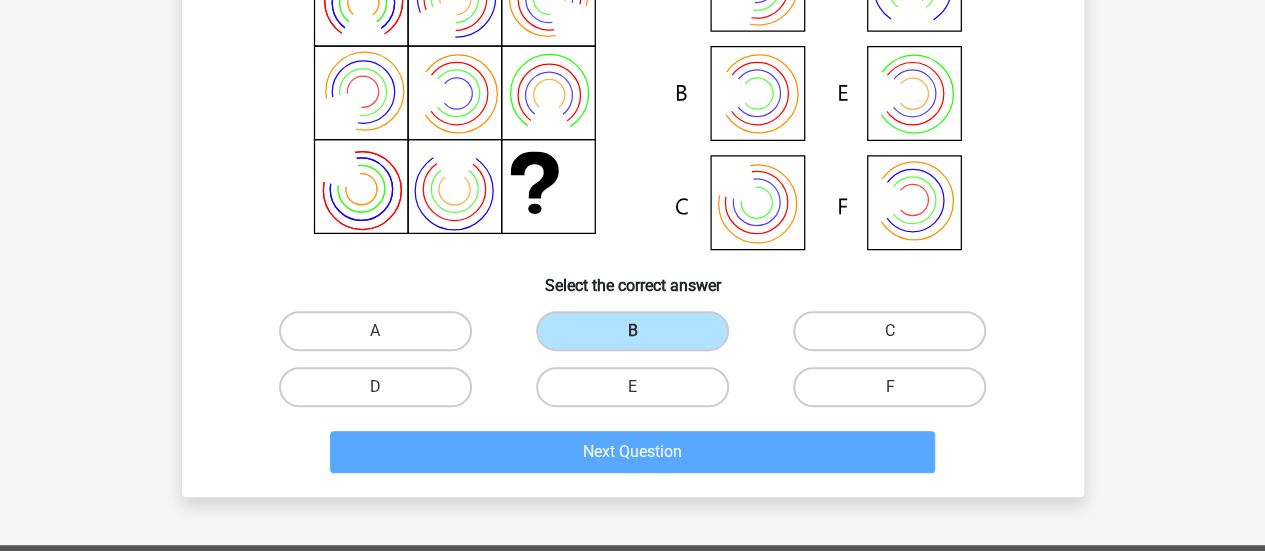 scroll, scrollTop: 0, scrollLeft: 0, axis: both 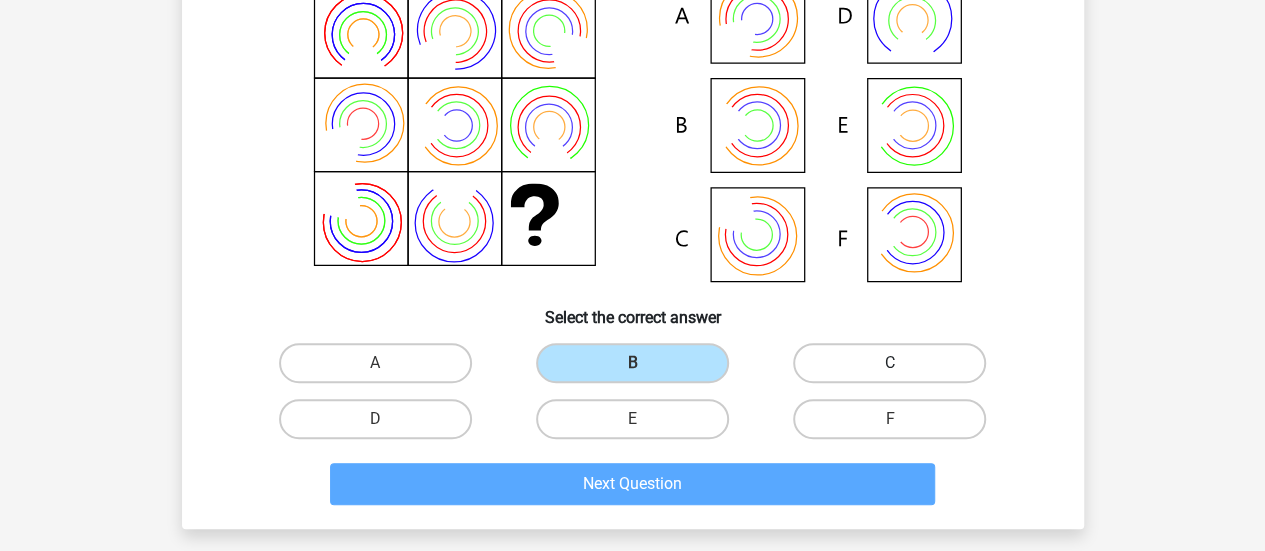 click on "C" at bounding box center [889, 363] 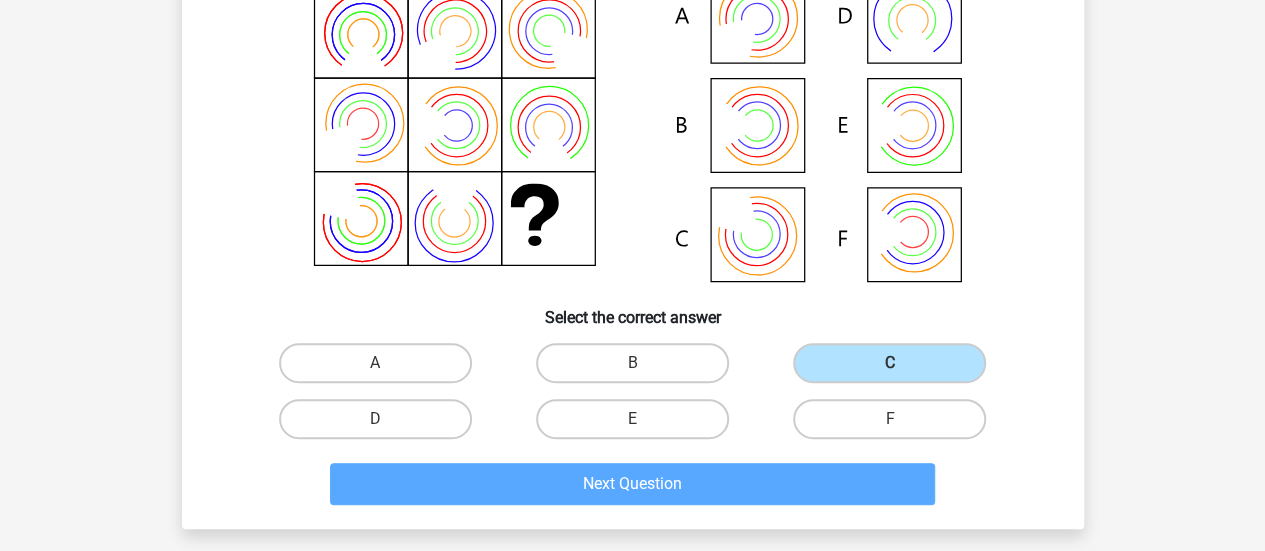 click on "B" at bounding box center [638, 369] 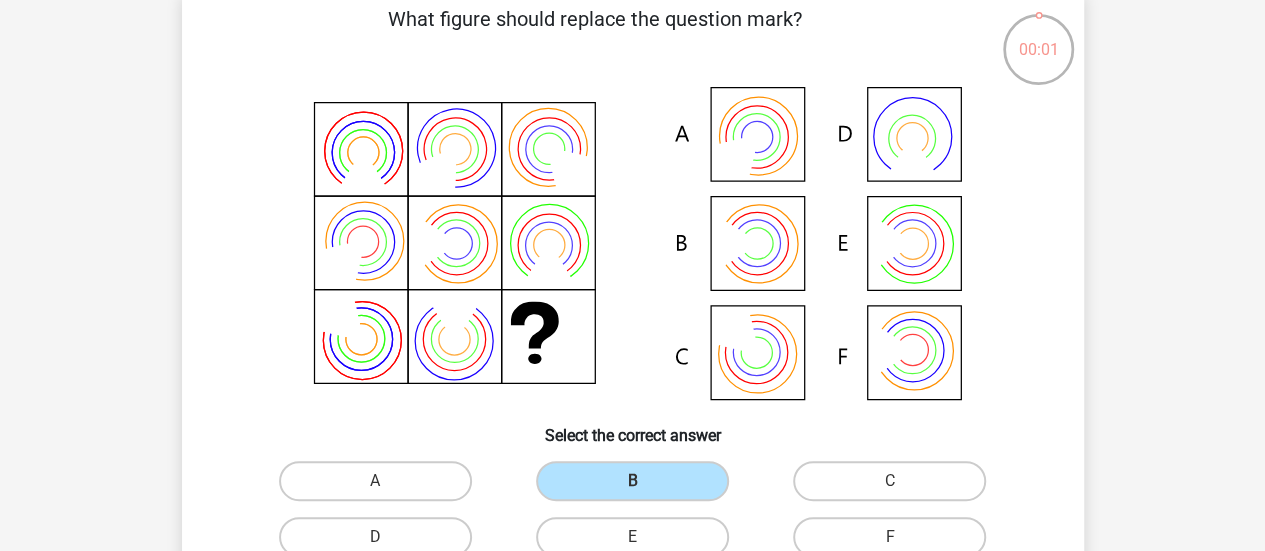 scroll, scrollTop: 102, scrollLeft: 0, axis: vertical 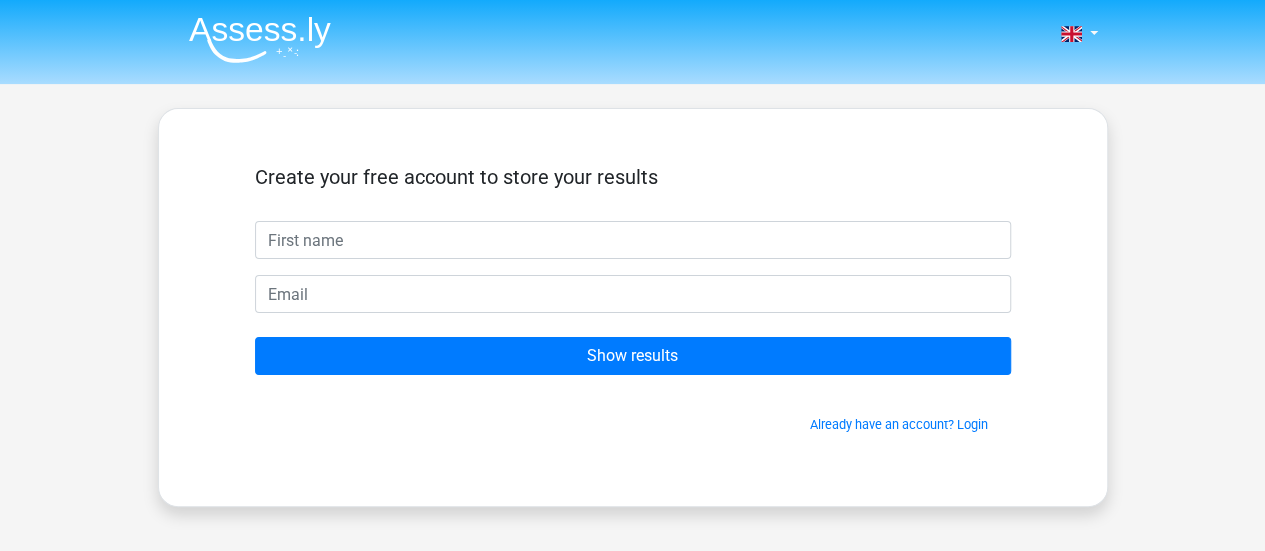 click at bounding box center (633, 240) 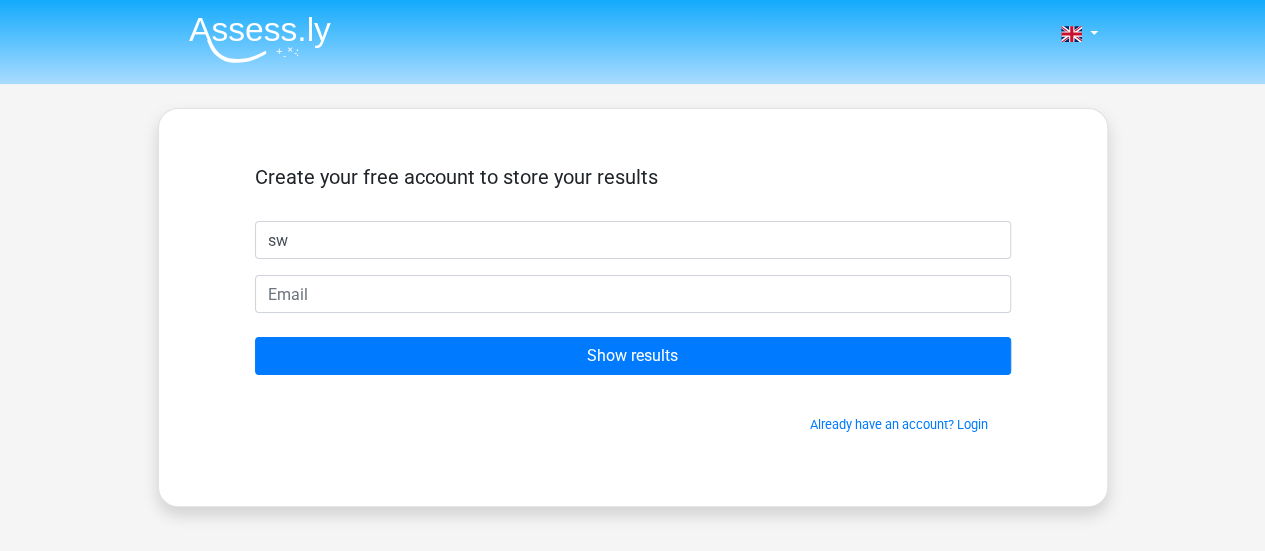 type on "s" 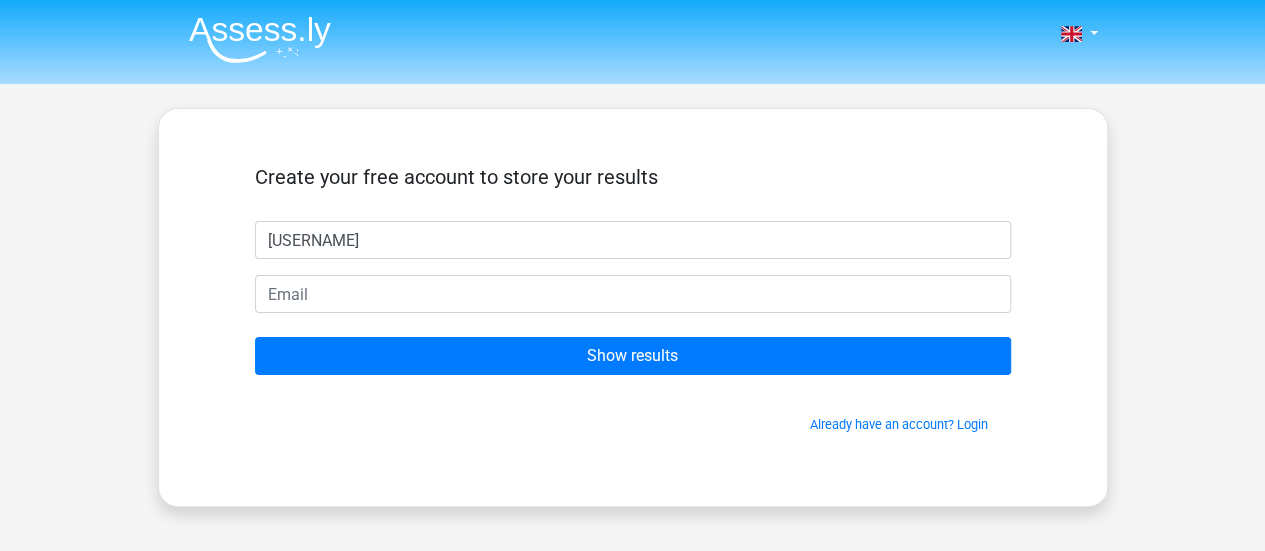 type on "[USERNAME]" 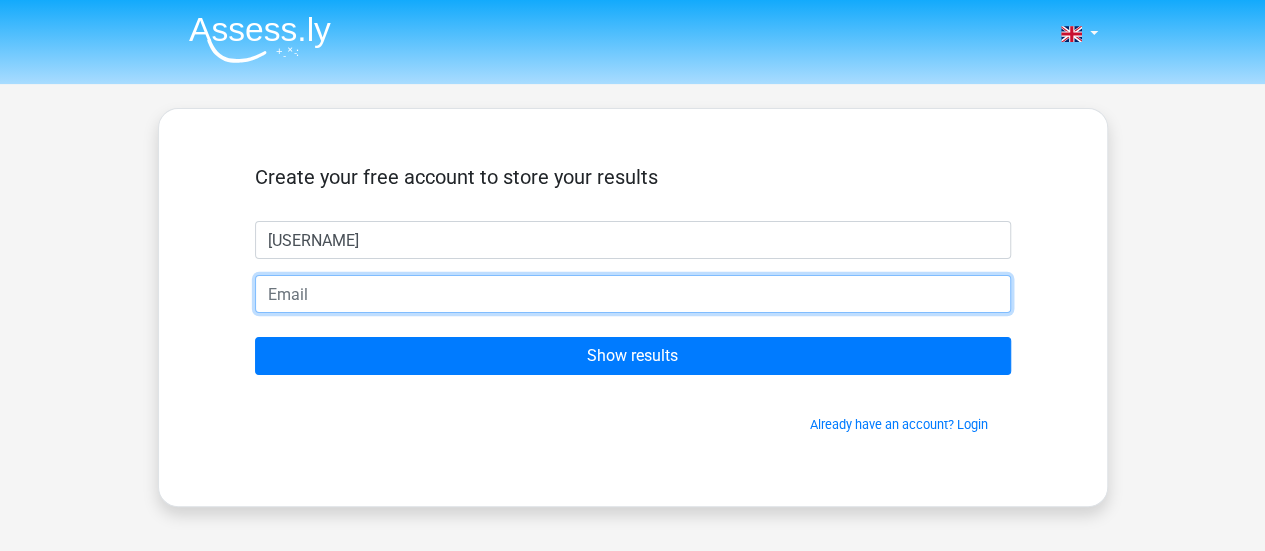 click at bounding box center (633, 294) 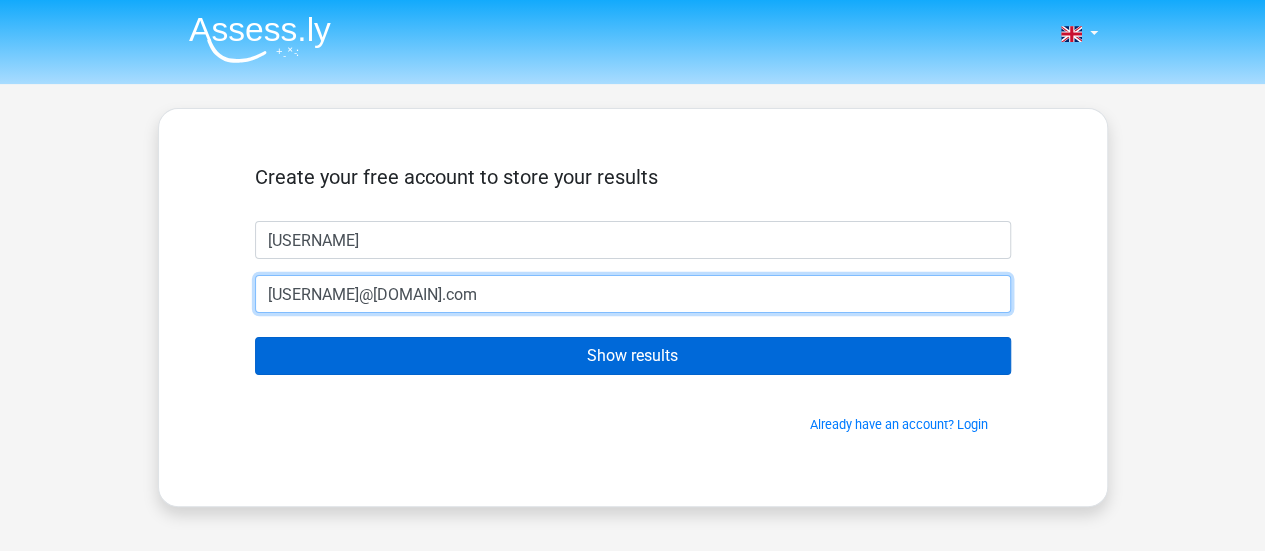 type on "[USERNAME]@[DOMAIN].com" 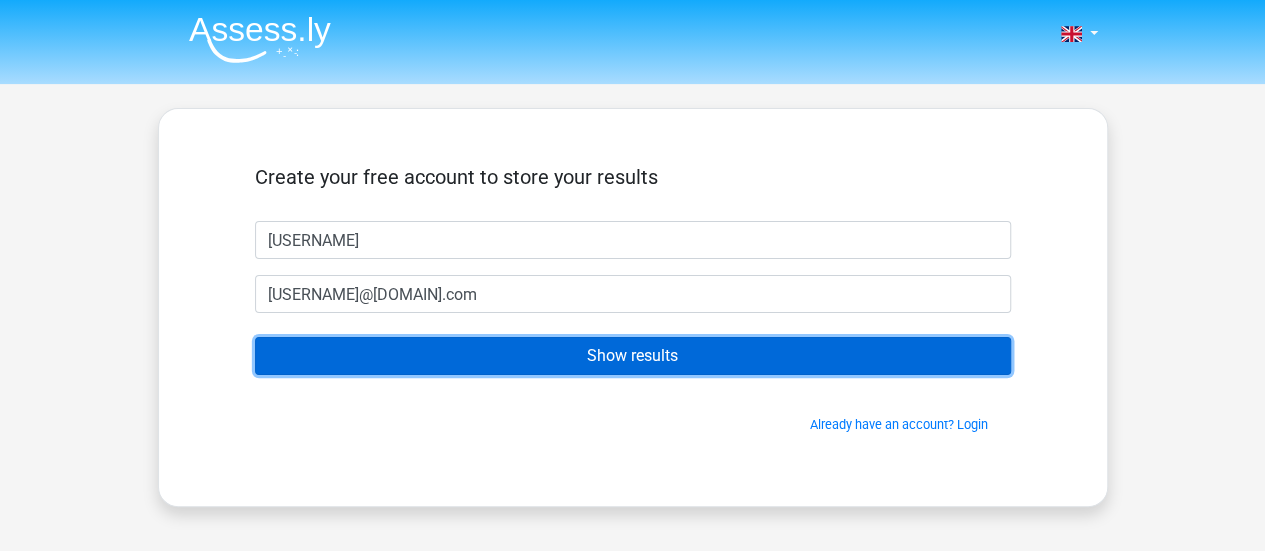 click on "Show results" at bounding box center (633, 356) 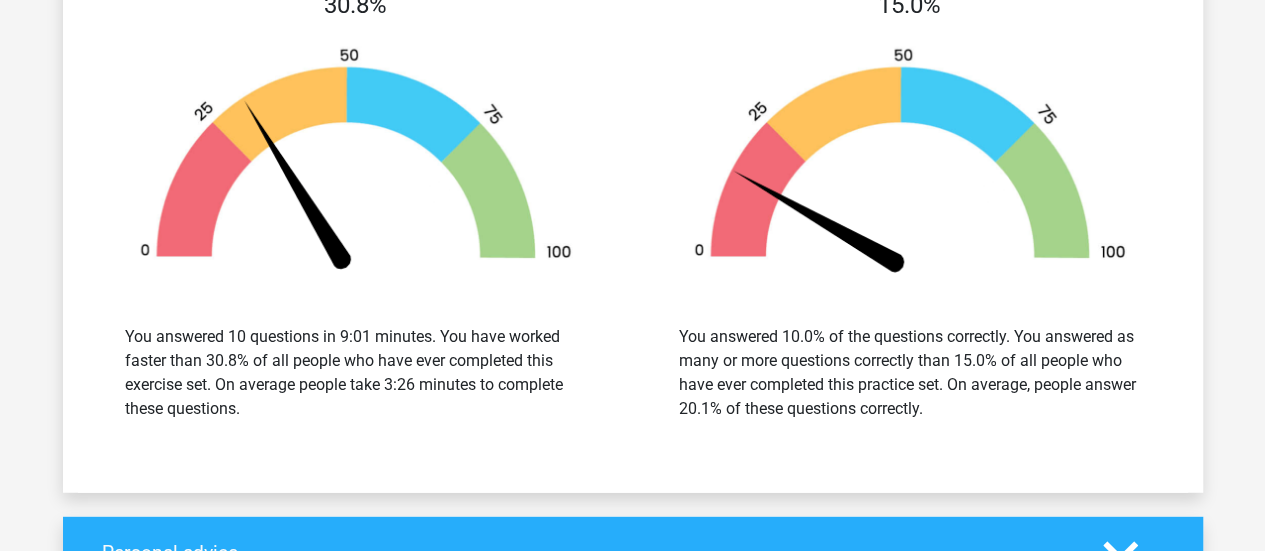 scroll, scrollTop: 2560, scrollLeft: 0, axis: vertical 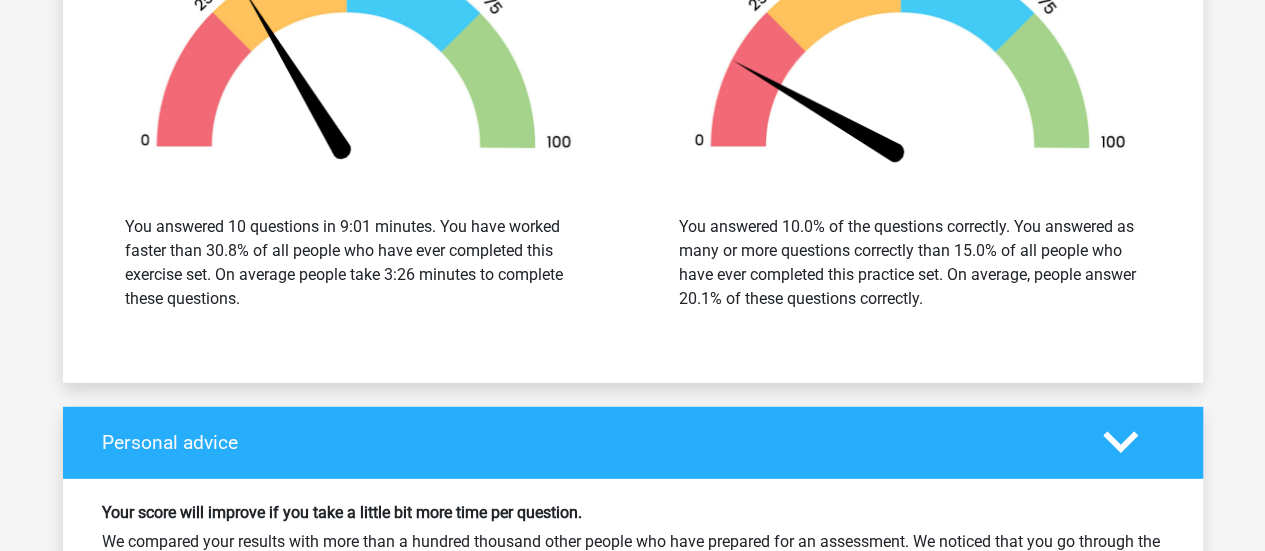 click on "Go  premium
neetu
neetu7287@gmail.com" at bounding box center [632, -402] 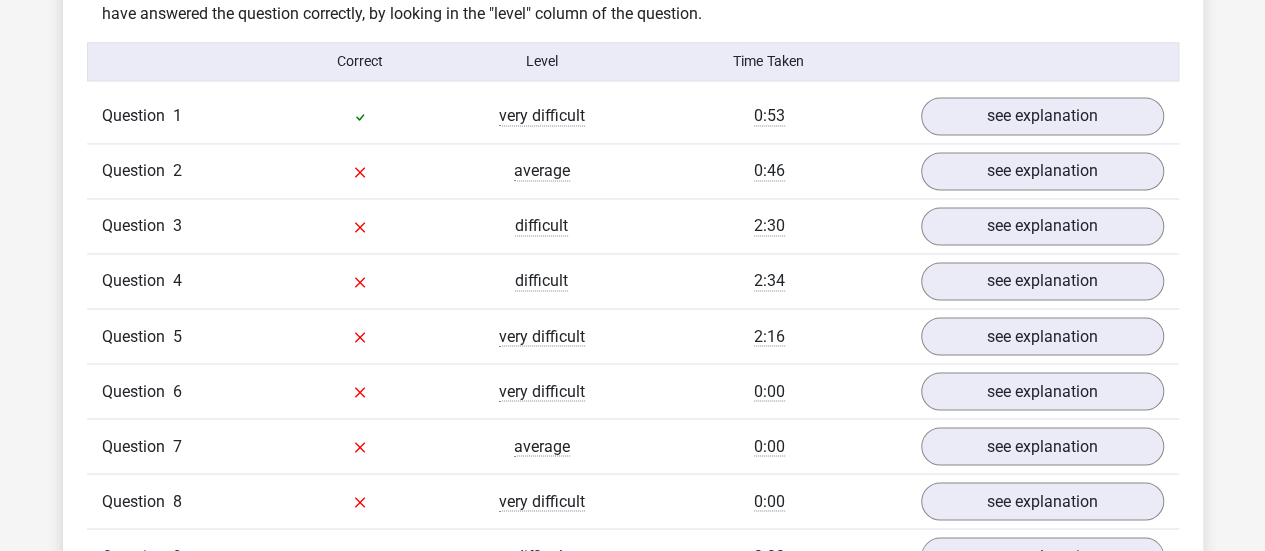 scroll, scrollTop: 1560, scrollLeft: 0, axis: vertical 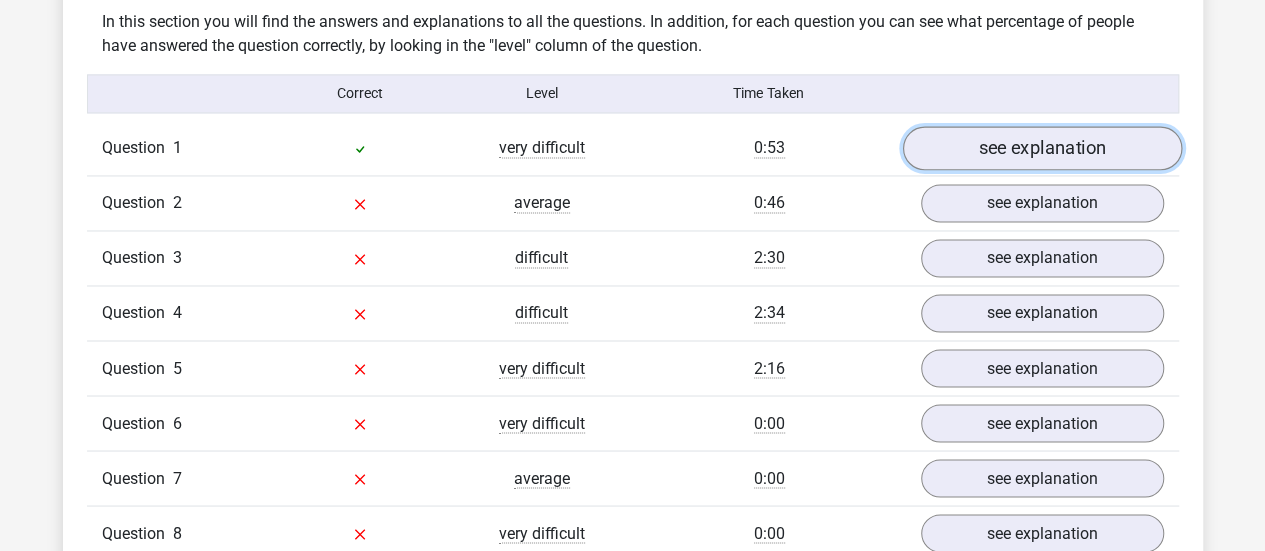 click on "see explanation" at bounding box center (1041, 148) 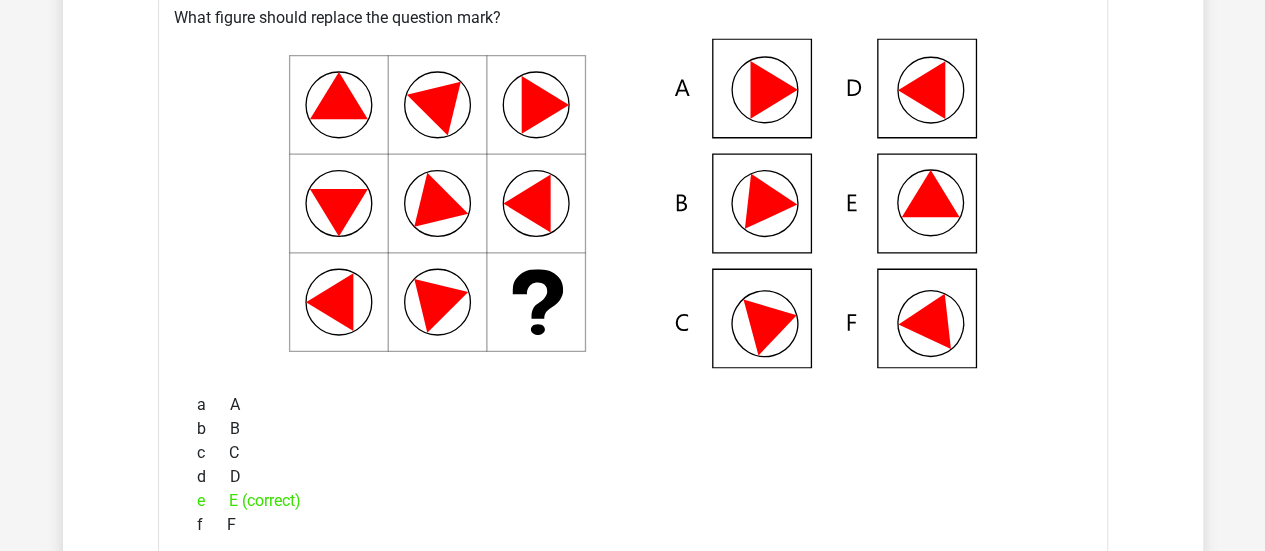 scroll, scrollTop: 1760, scrollLeft: 0, axis: vertical 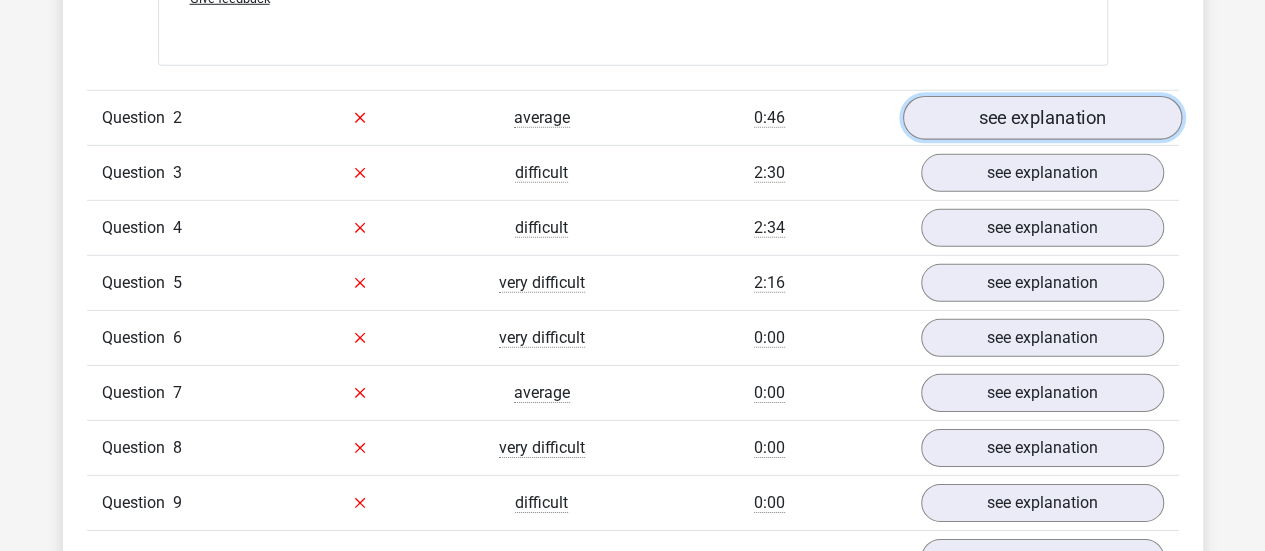 click on "see explanation" at bounding box center [1041, 118] 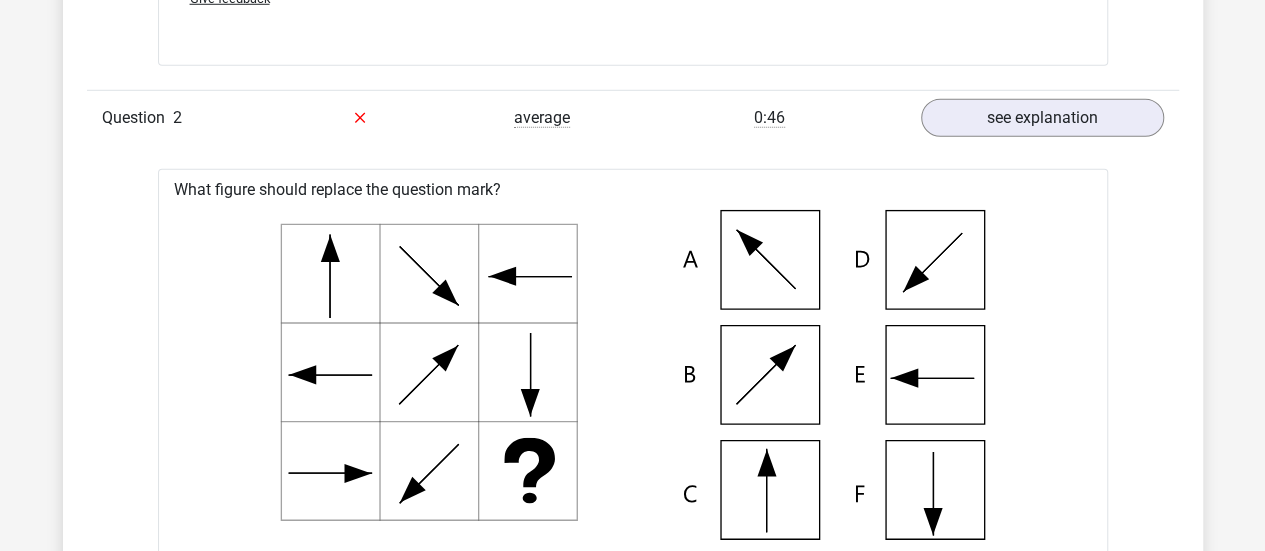 click on "Question
1
very difficult
0:53
see explanation
What figure should replace the question mark?" at bounding box center [633, 291] 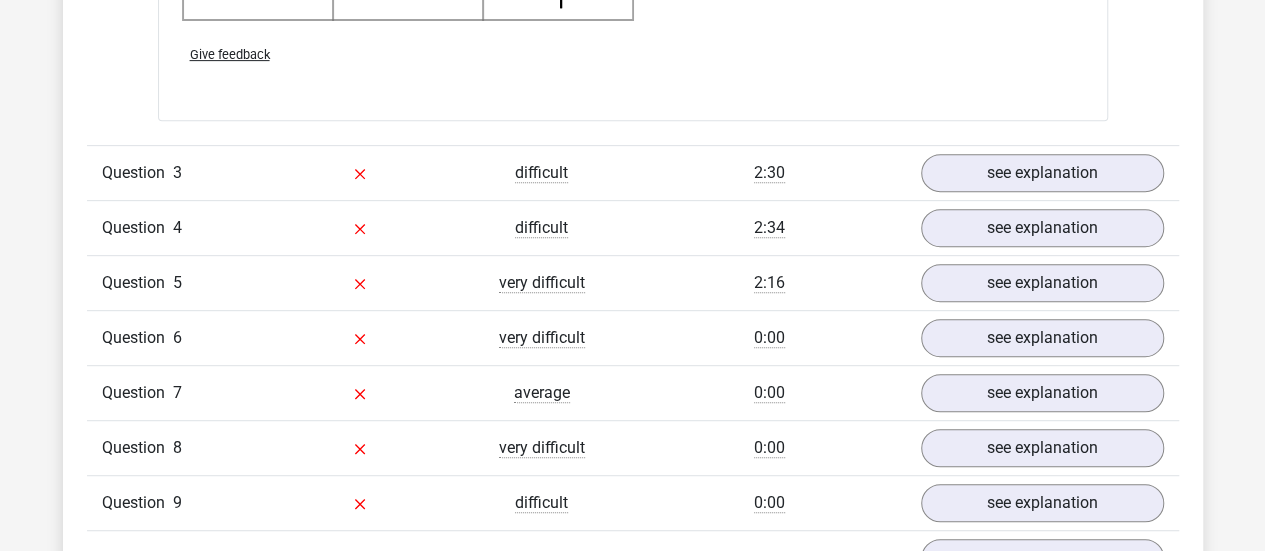 scroll, scrollTop: 4160, scrollLeft: 0, axis: vertical 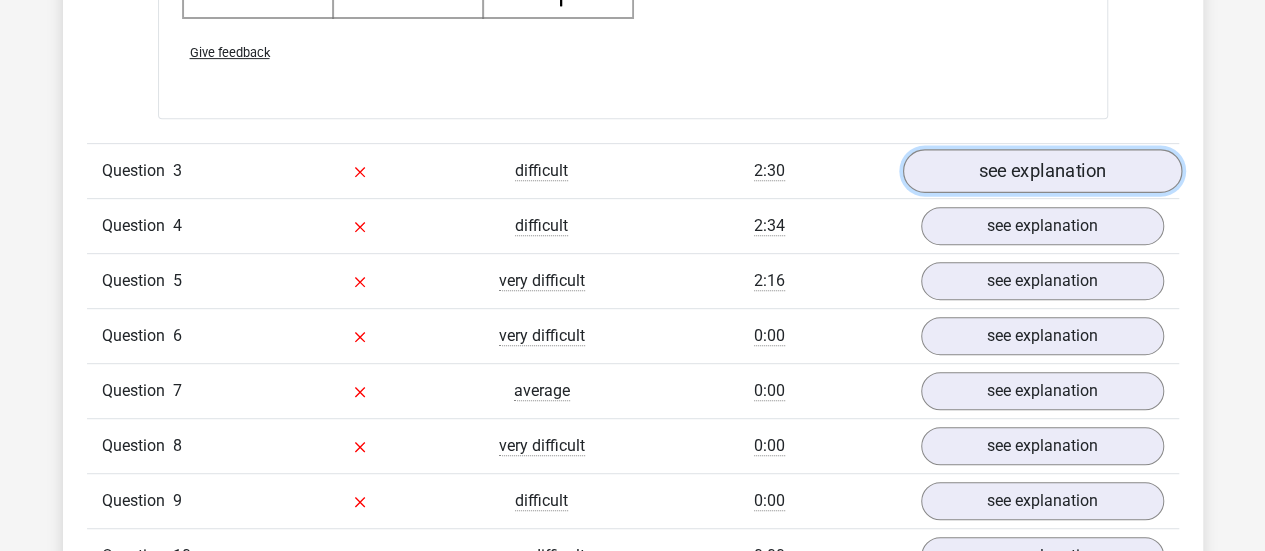 click on "see explanation" at bounding box center (1041, 171) 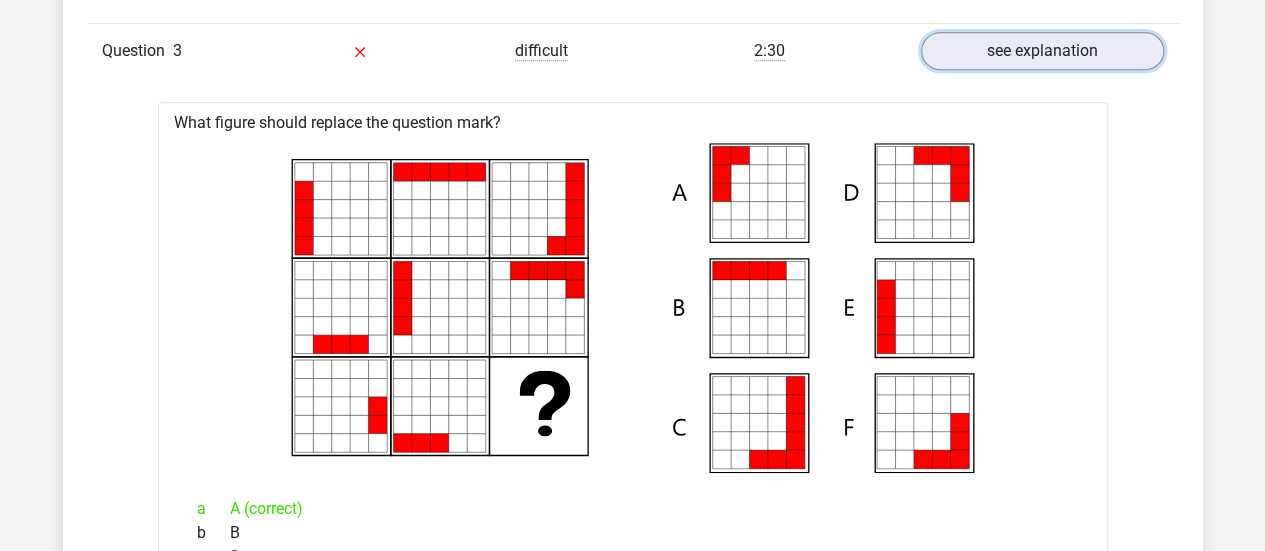 scroll, scrollTop: 4240, scrollLeft: 0, axis: vertical 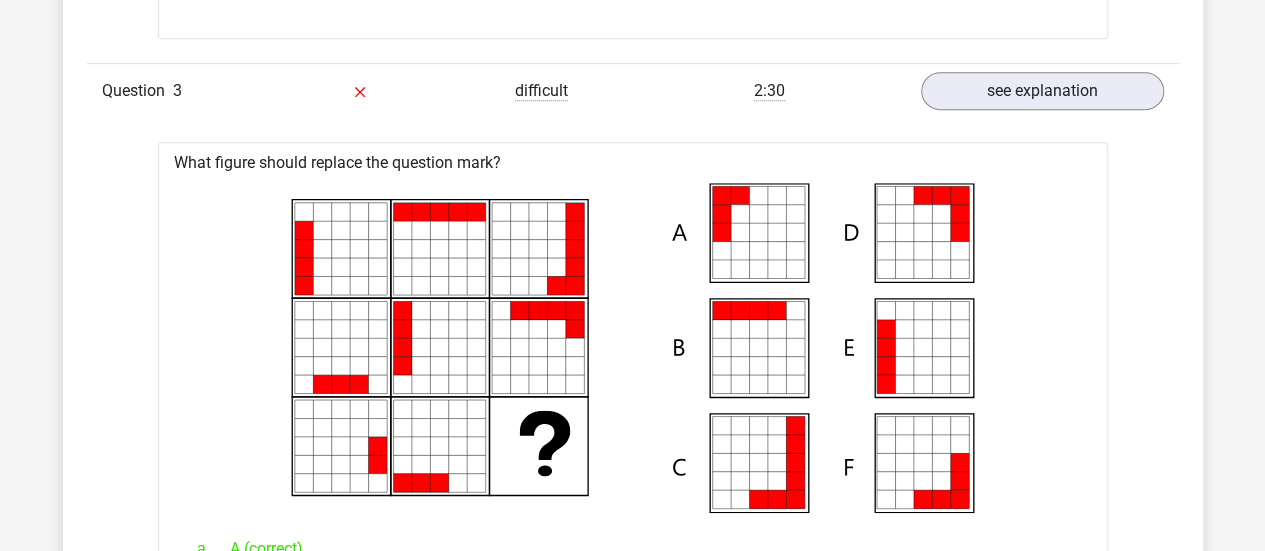 click 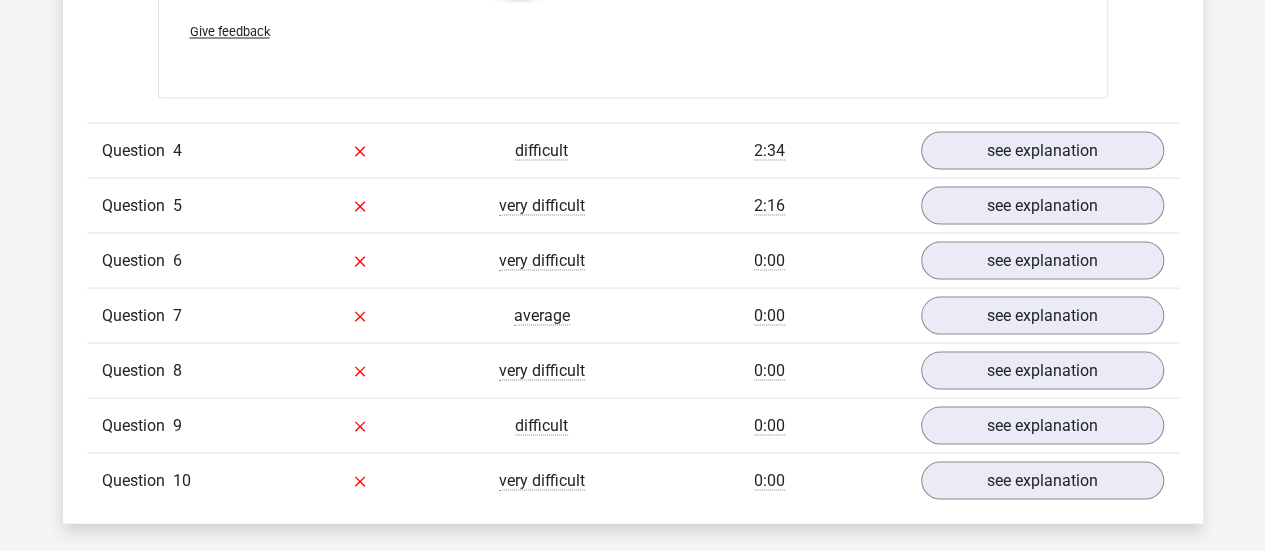 scroll, scrollTop: 5640, scrollLeft: 0, axis: vertical 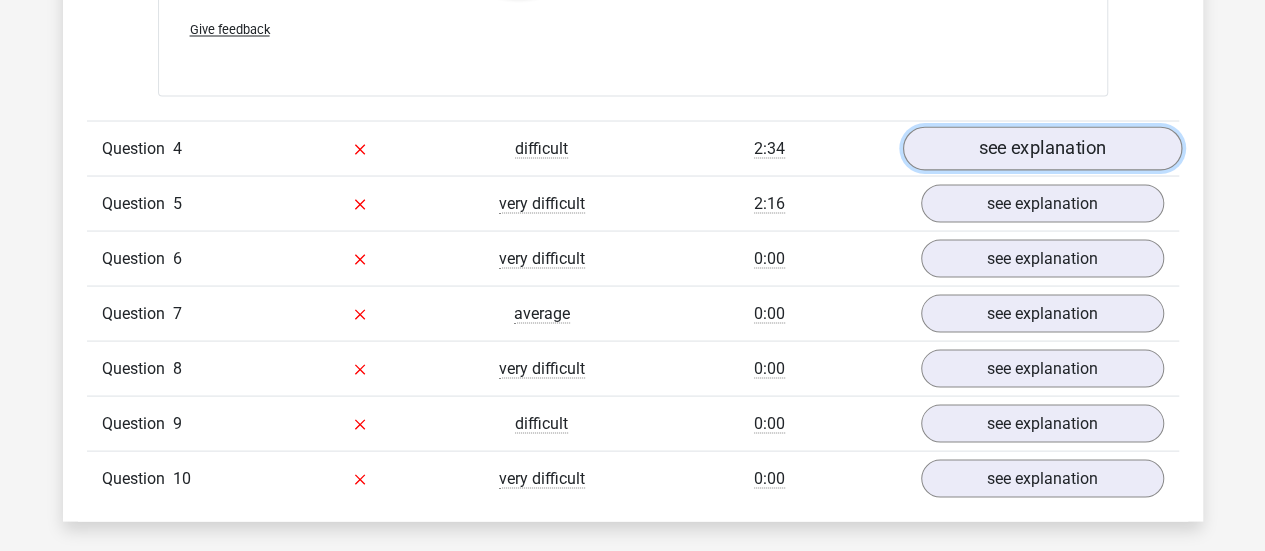 click on "see explanation" at bounding box center (1041, 148) 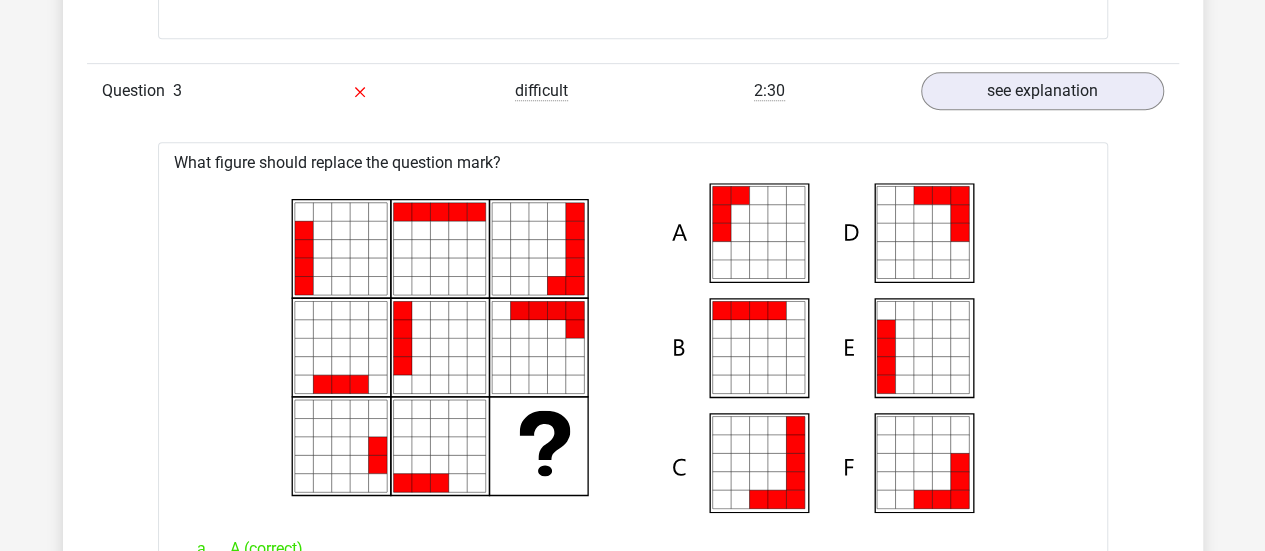 scroll, scrollTop: 4160, scrollLeft: 0, axis: vertical 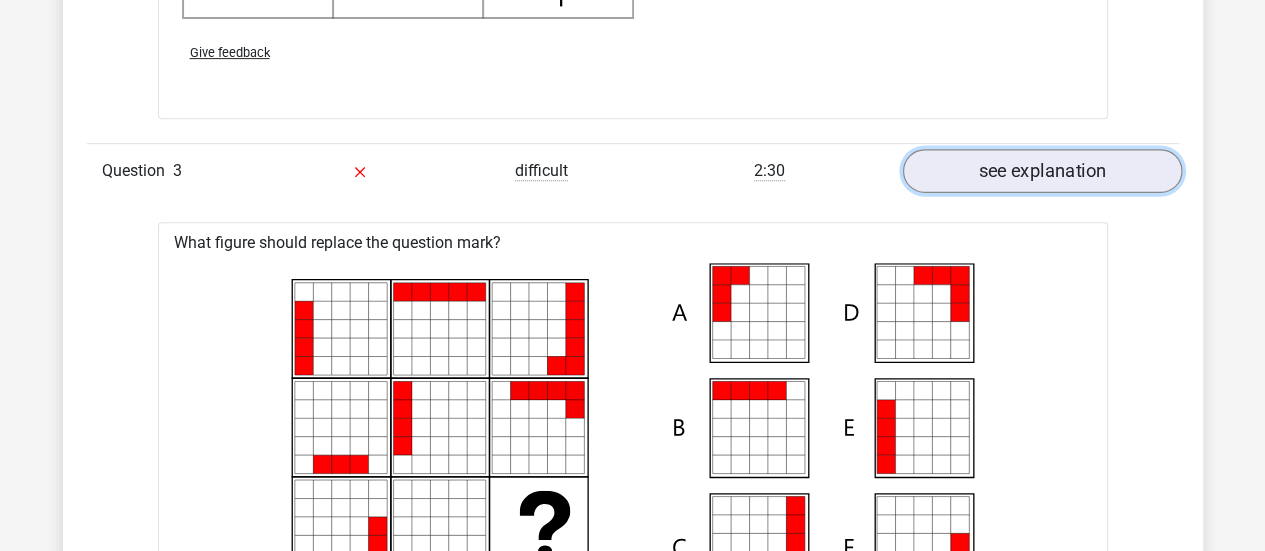 click on "see explanation" at bounding box center [1041, 171] 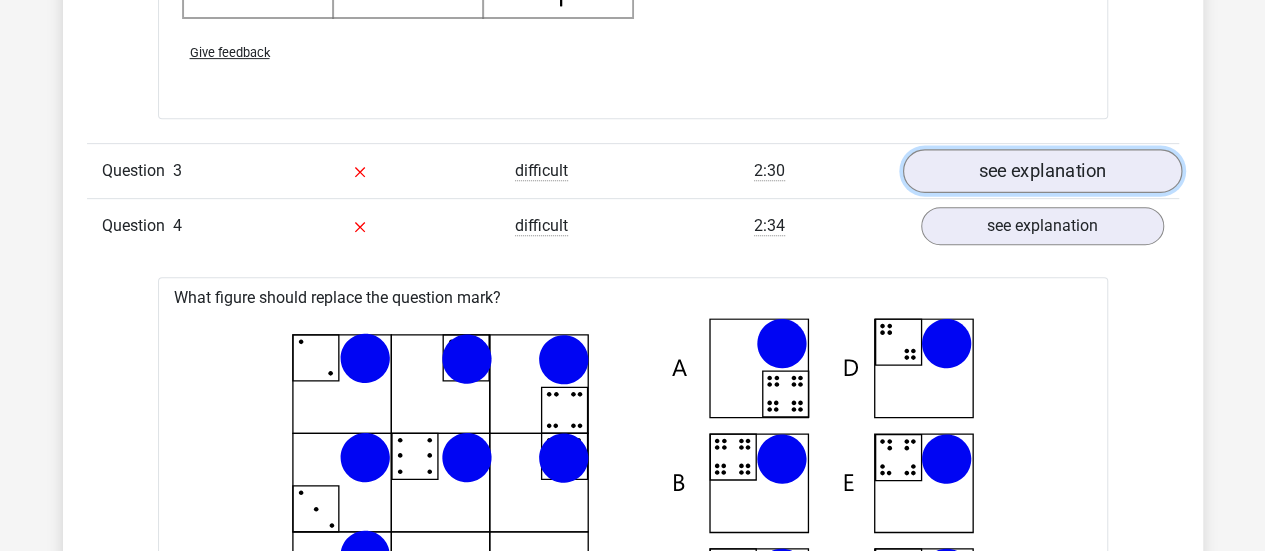 click on "see explanation" at bounding box center (1041, 171) 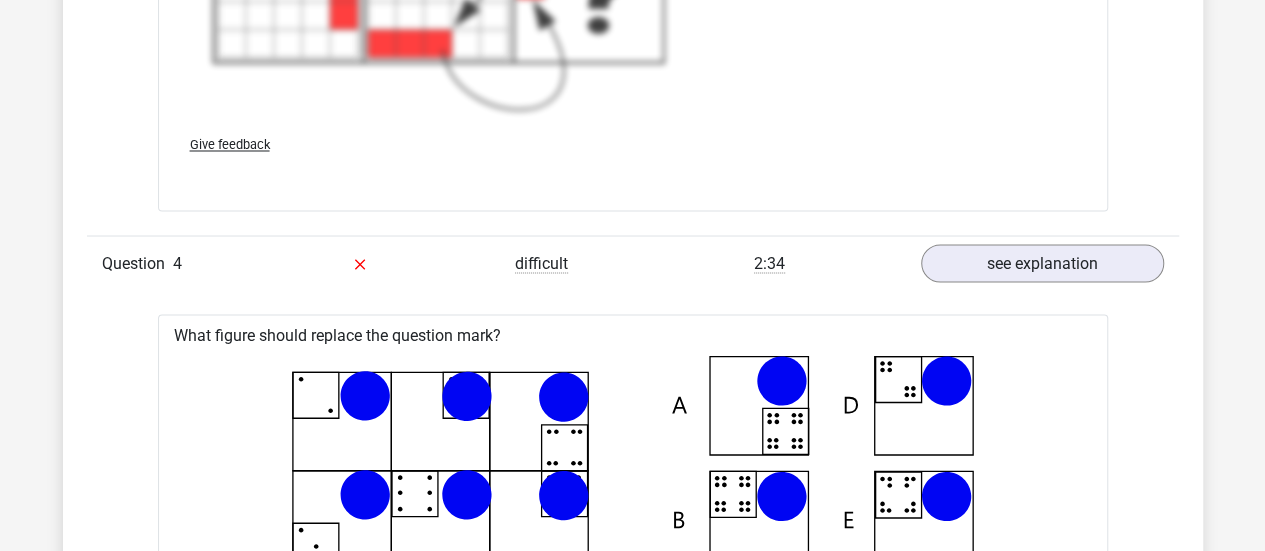 scroll, scrollTop: 5560, scrollLeft: 0, axis: vertical 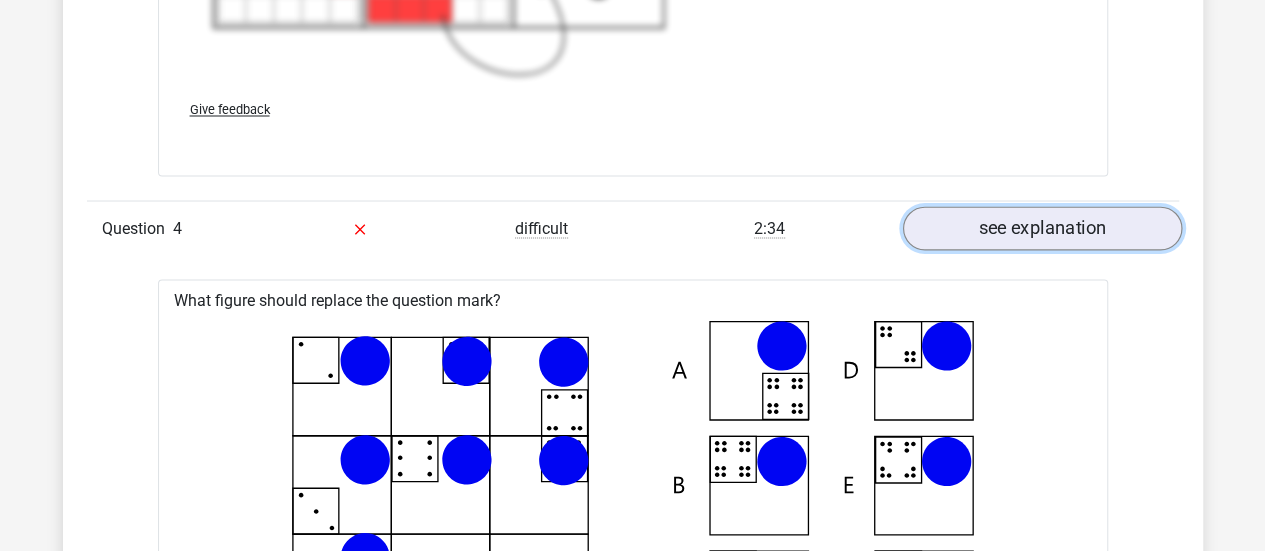 click on "see explanation" at bounding box center (1041, 228) 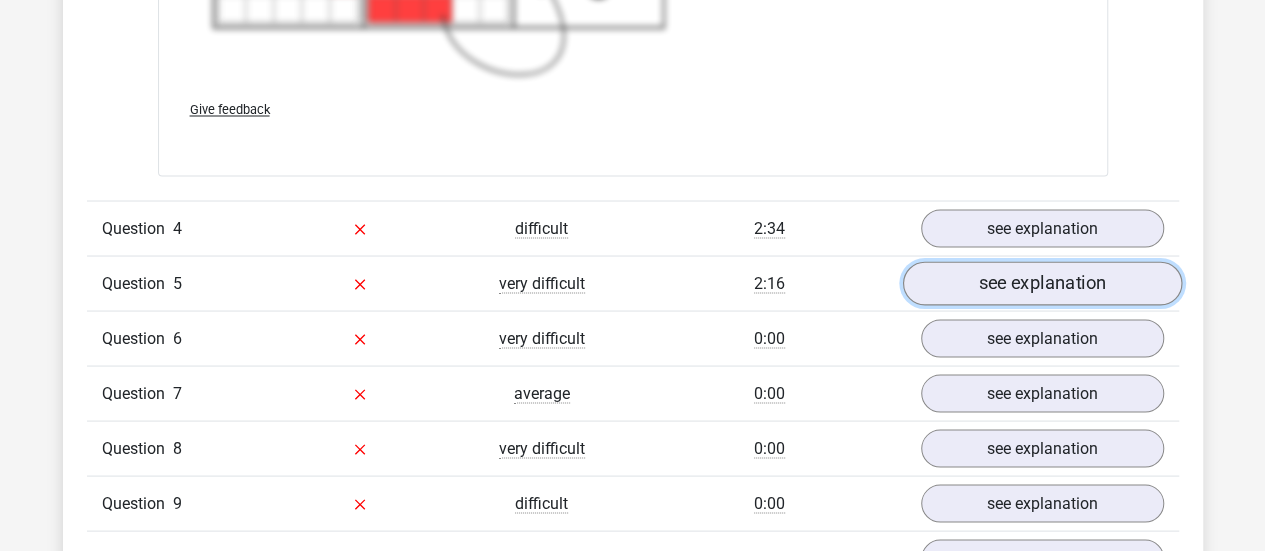 click on "see explanation" at bounding box center [1041, 283] 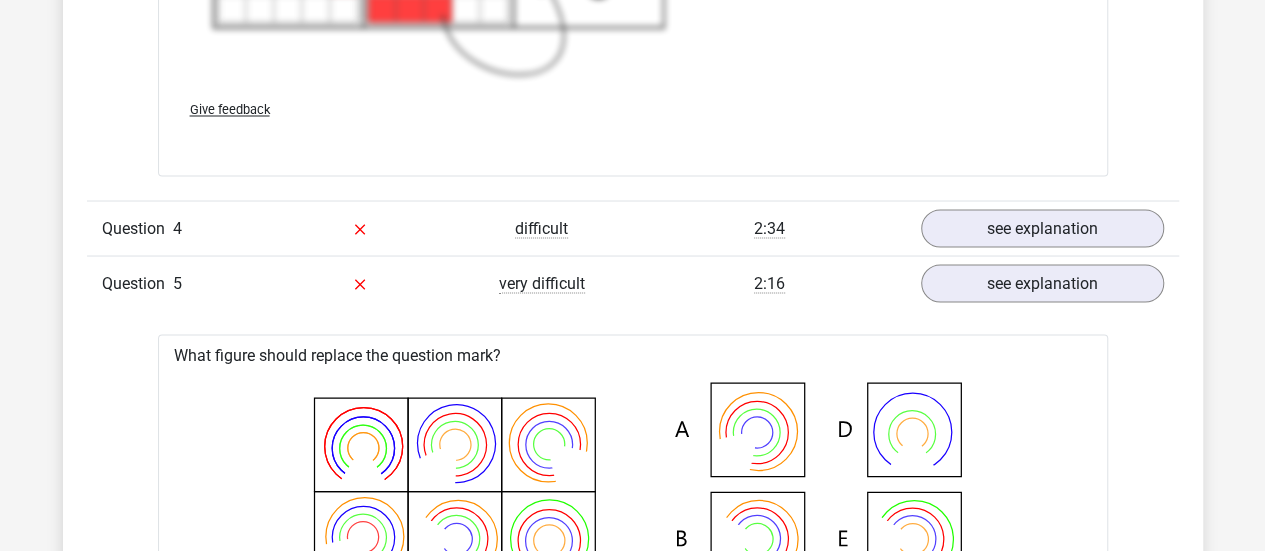 click on "Question
1
very difficult
0:53
see explanation
What figure should replace the question mark?" at bounding box center [633, -976] 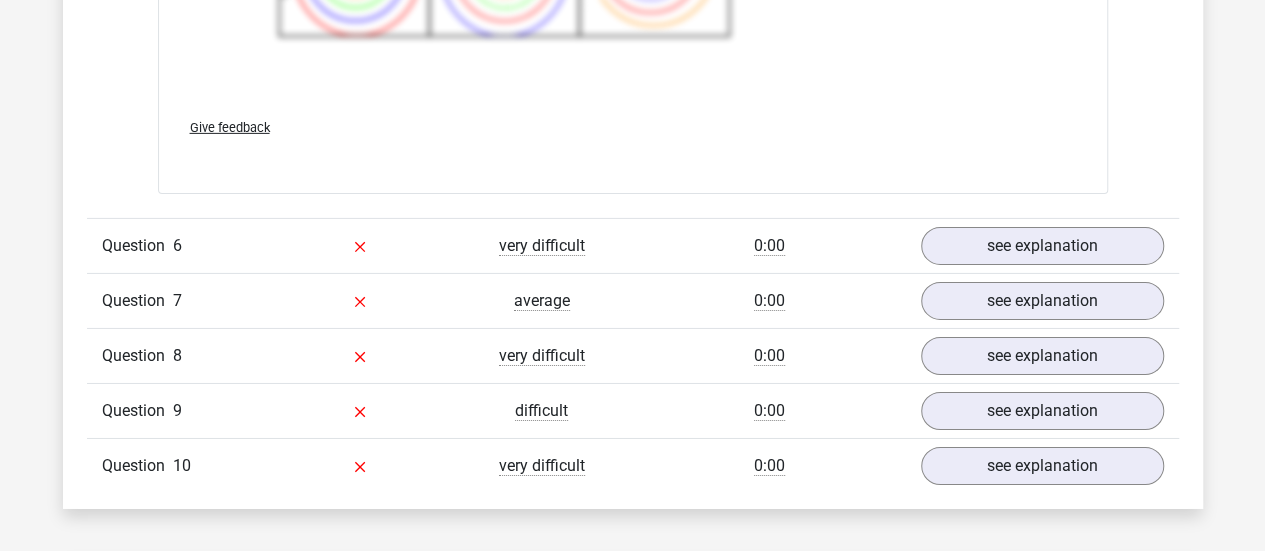 scroll, scrollTop: 7000, scrollLeft: 0, axis: vertical 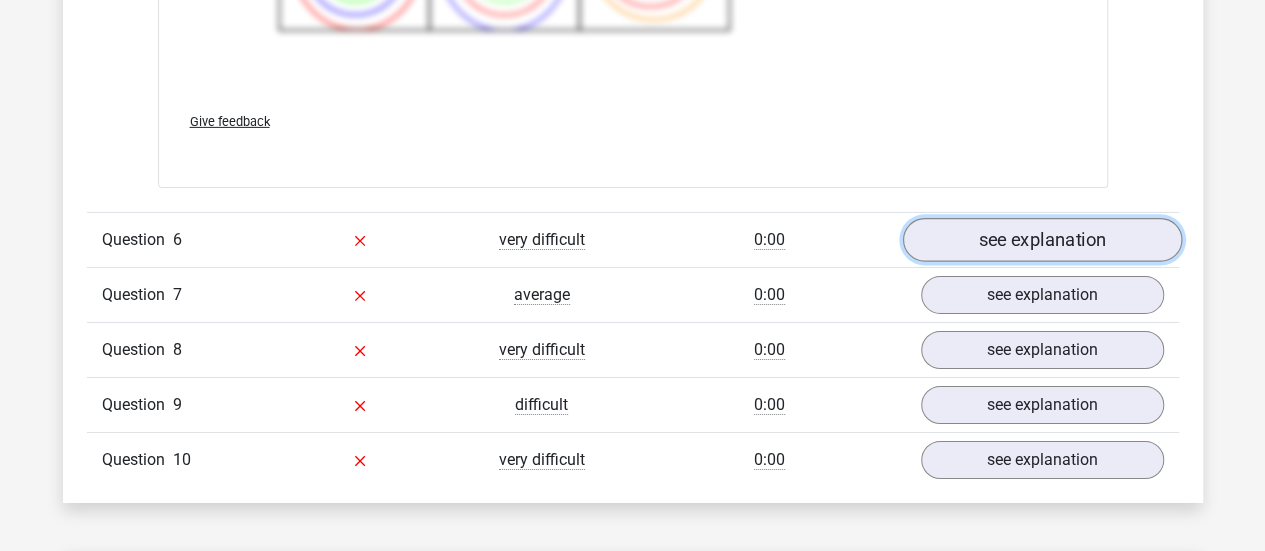 click on "see explanation" at bounding box center (1041, 240) 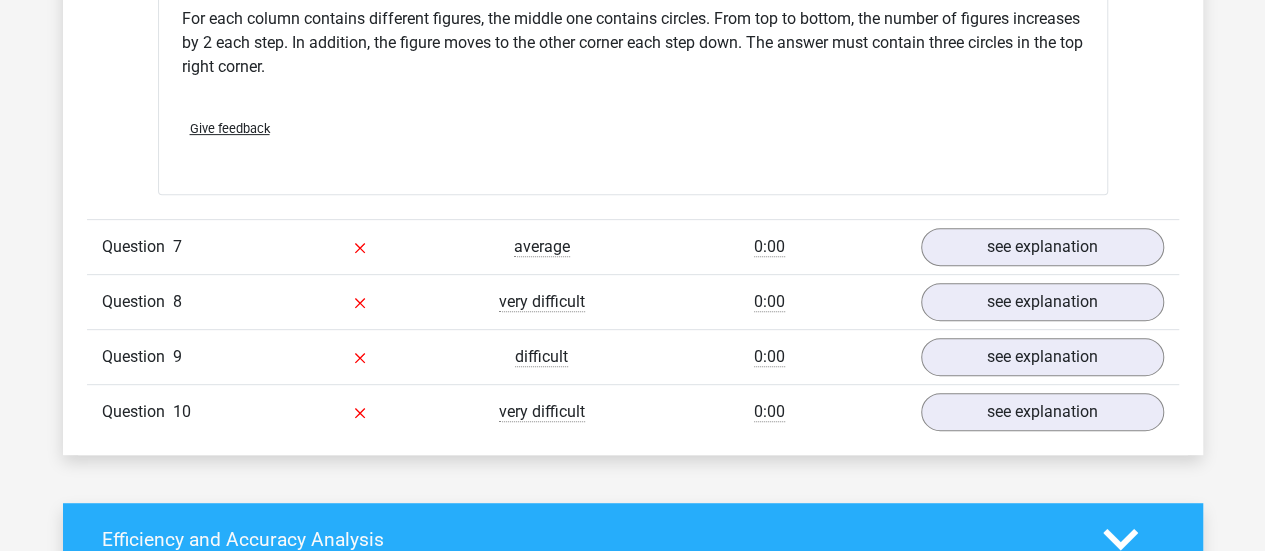 scroll, scrollTop: 7880, scrollLeft: 0, axis: vertical 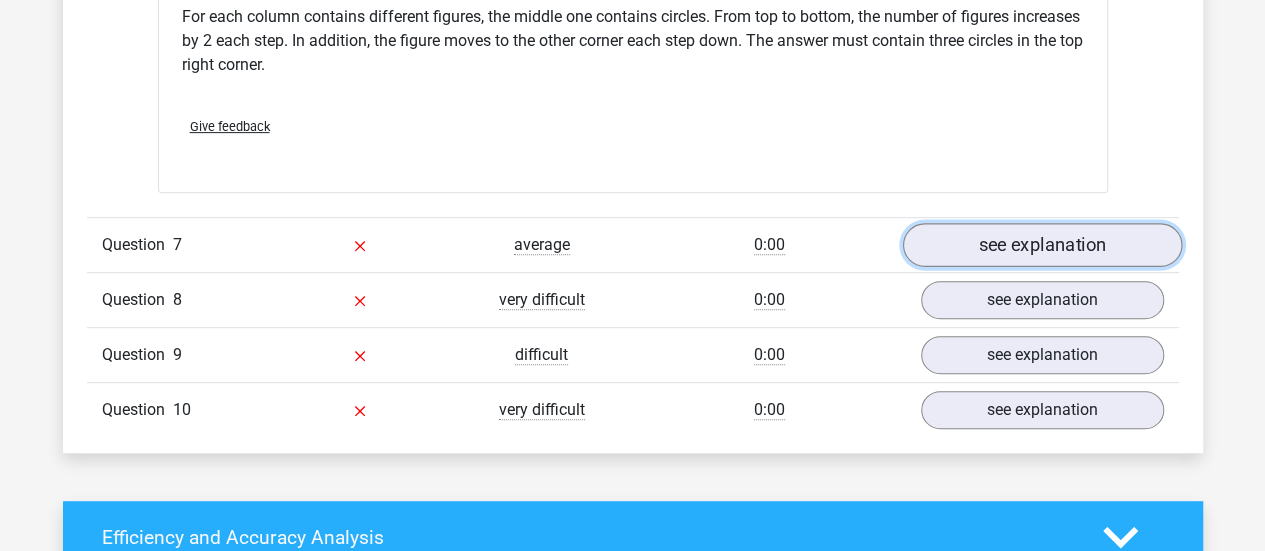 click on "see explanation" at bounding box center [1041, 246] 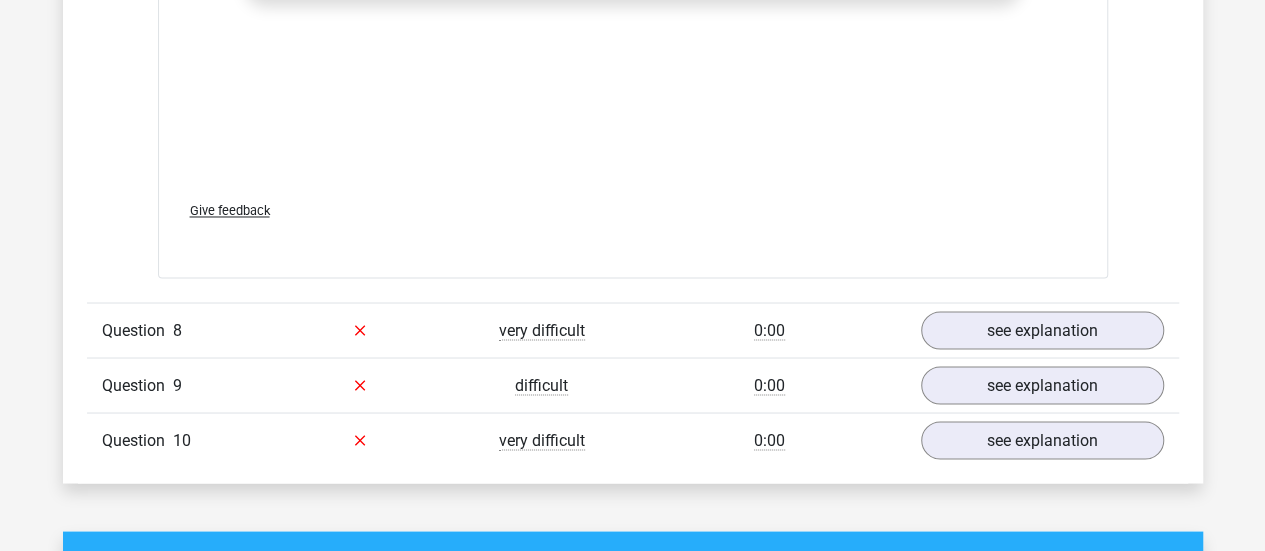 scroll, scrollTop: 9240, scrollLeft: 0, axis: vertical 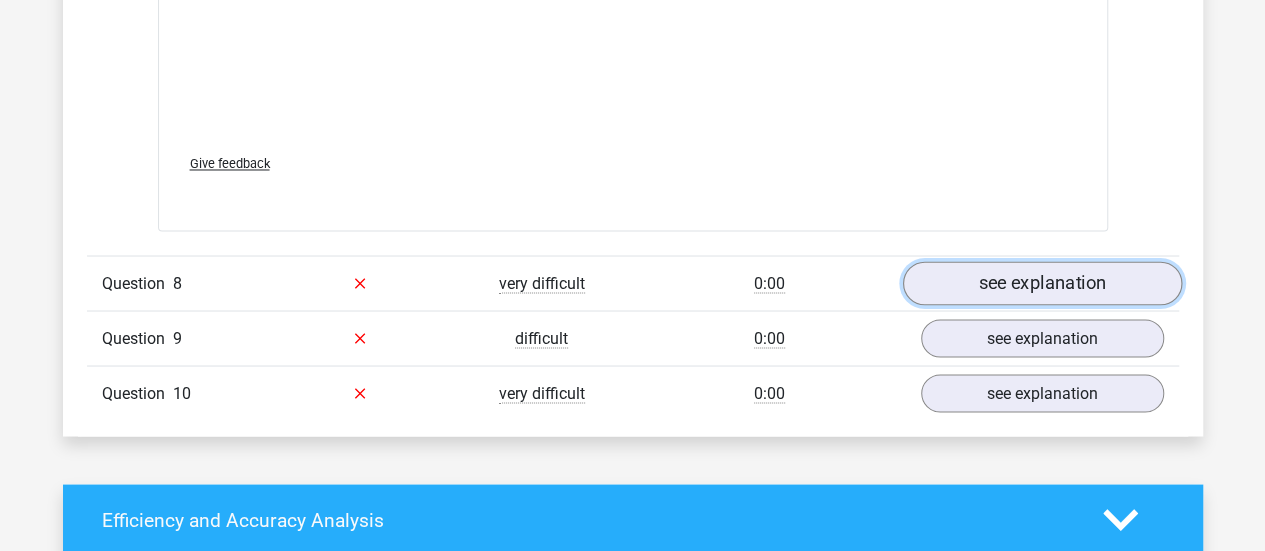 click on "see explanation" at bounding box center [1041, 283] 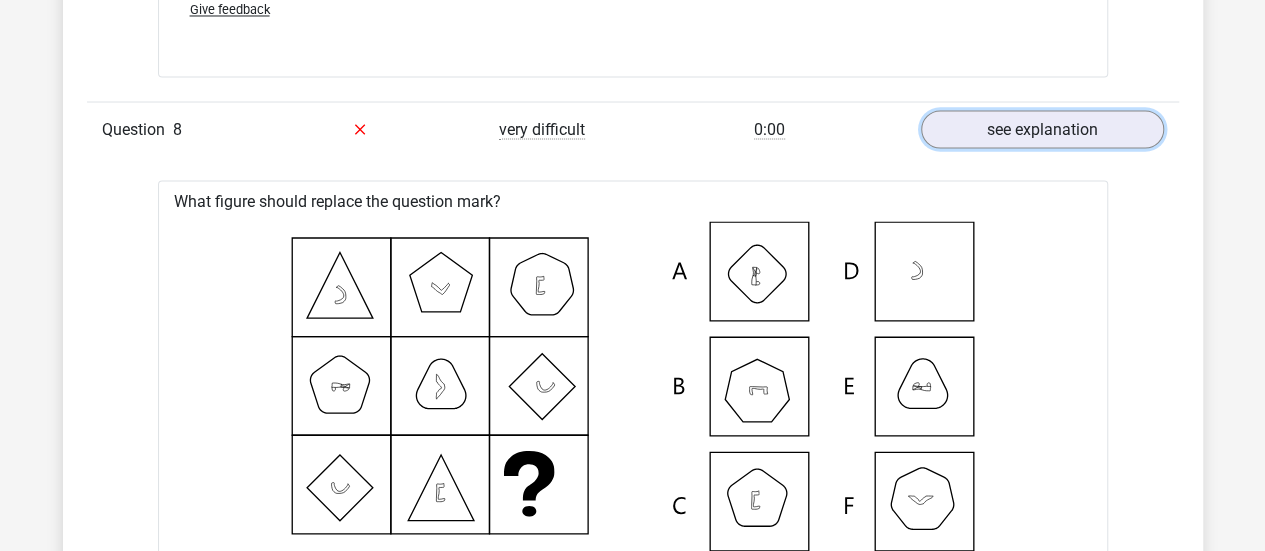 scroll, scrollTop: 9400, scrollLeft: 0, axis: vertical 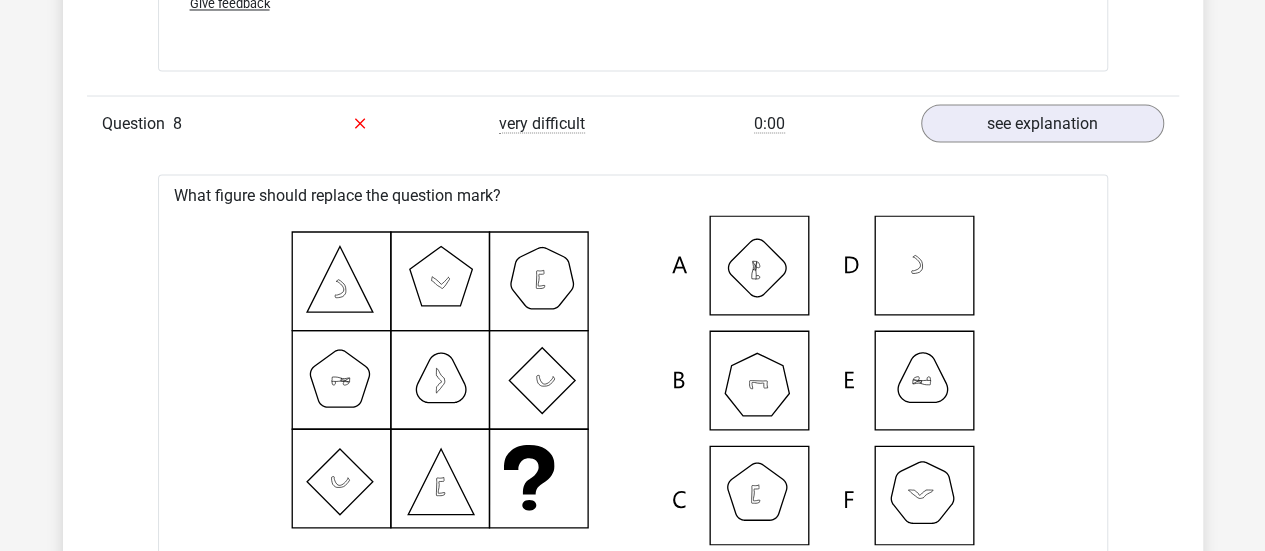 click 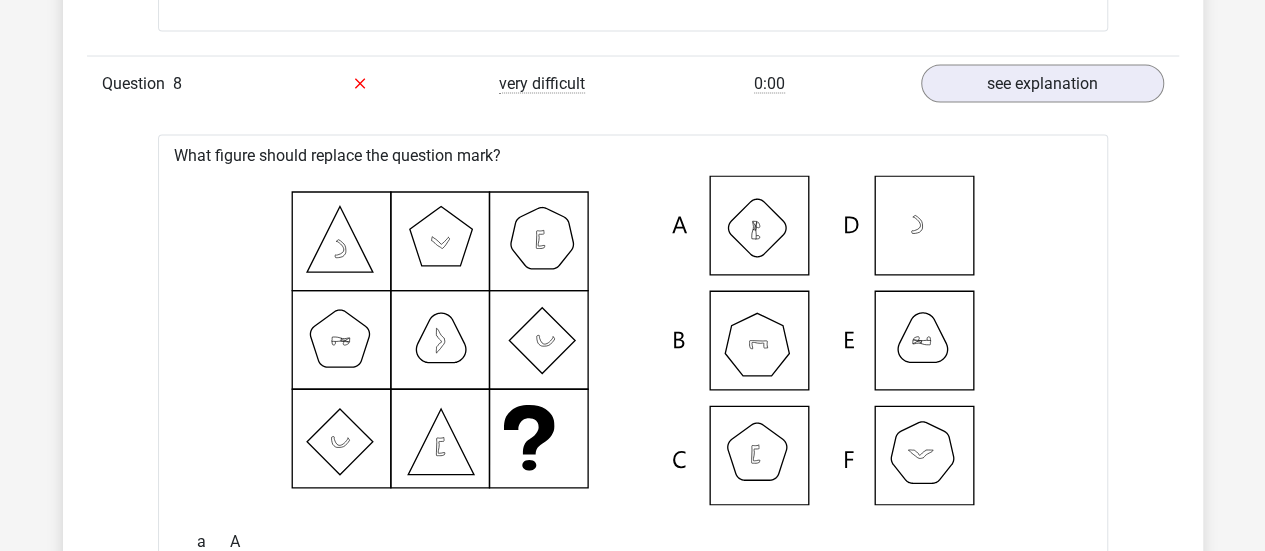 click 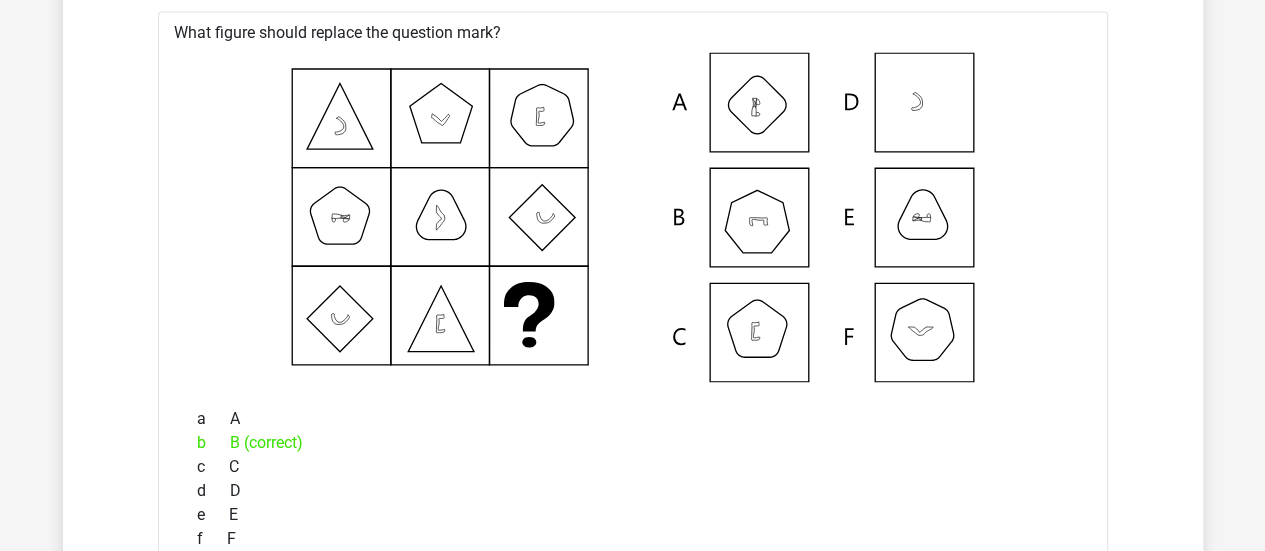 scroll, scrollTop: 9560, scrollLeft: 0, axis: vertical 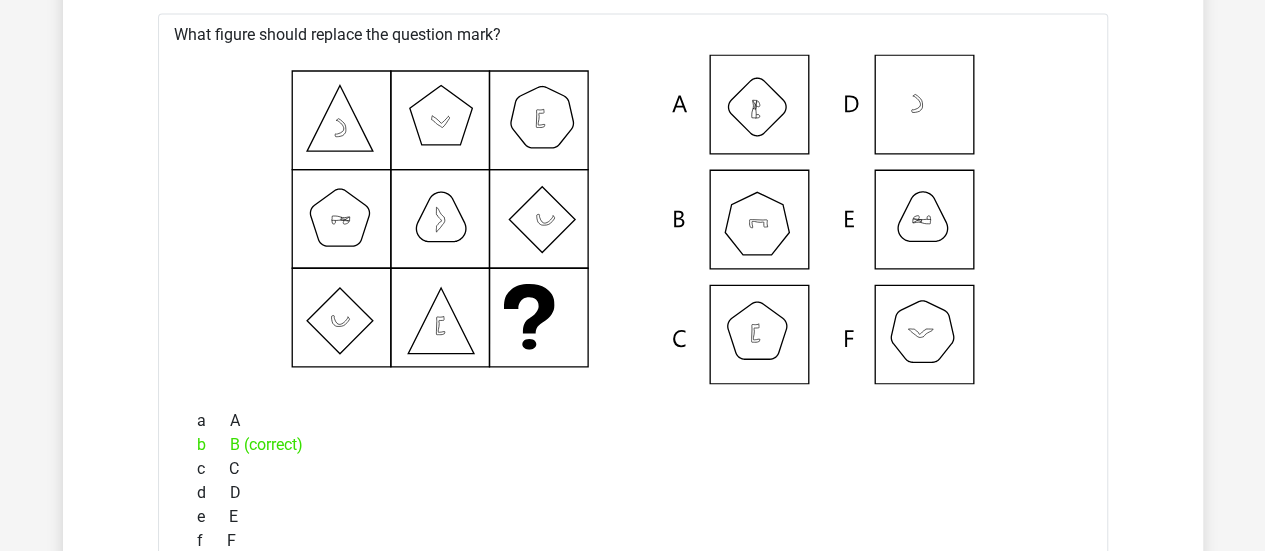 click on "What figure should replace the question mark?" at bounding box center [633, 413] 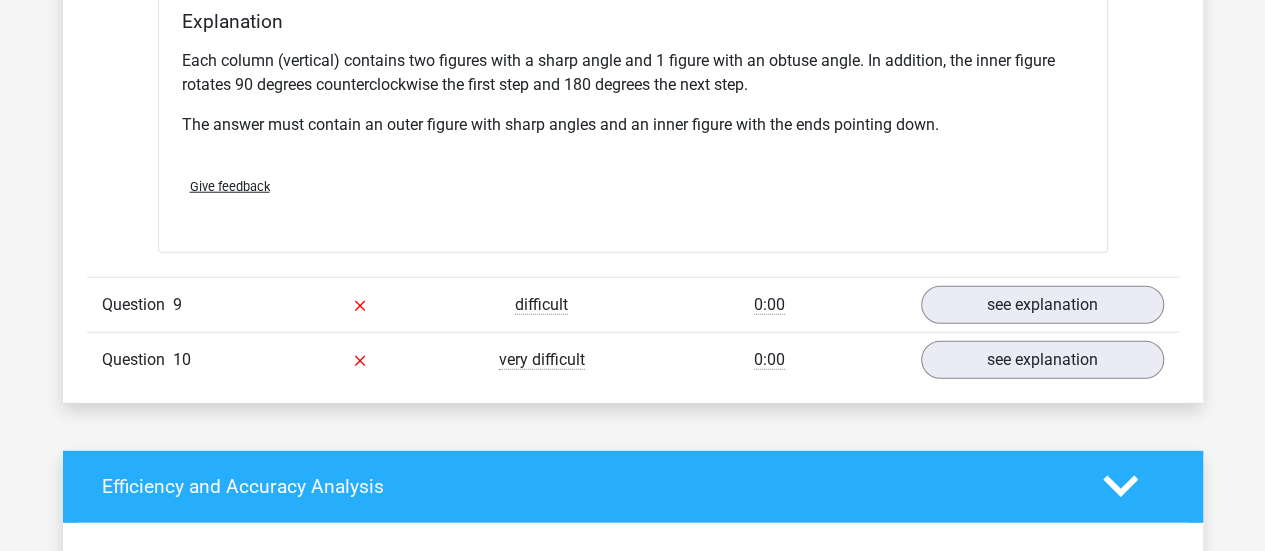 scroll, scrollTop: 10120, scrollLeft: 0, axis: vertical 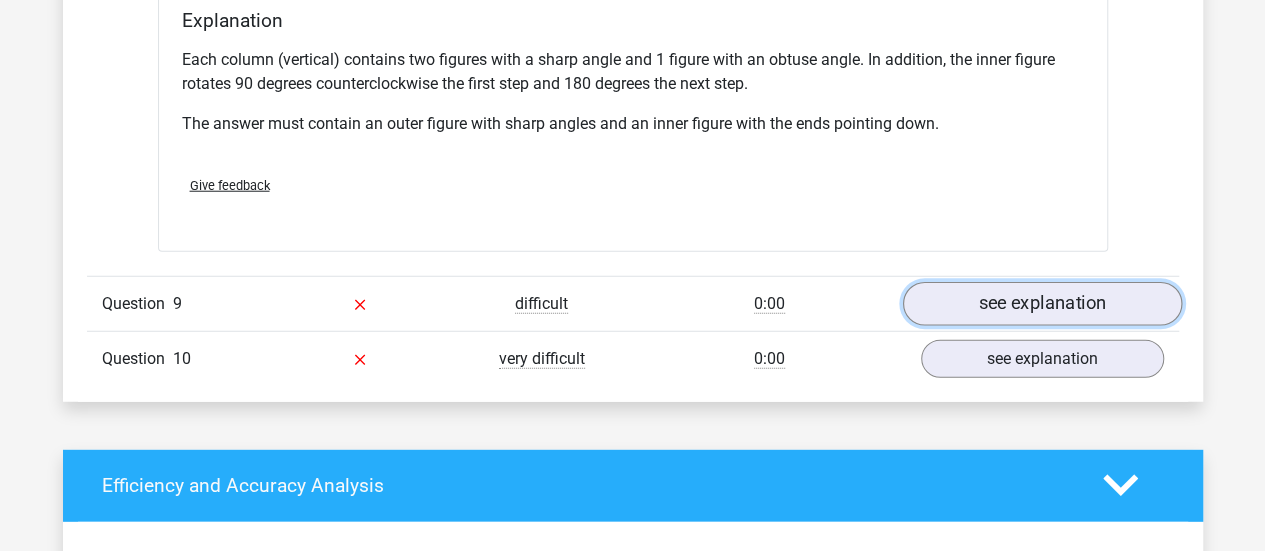 click on "see explanation" at bounding box center [1041, 304] 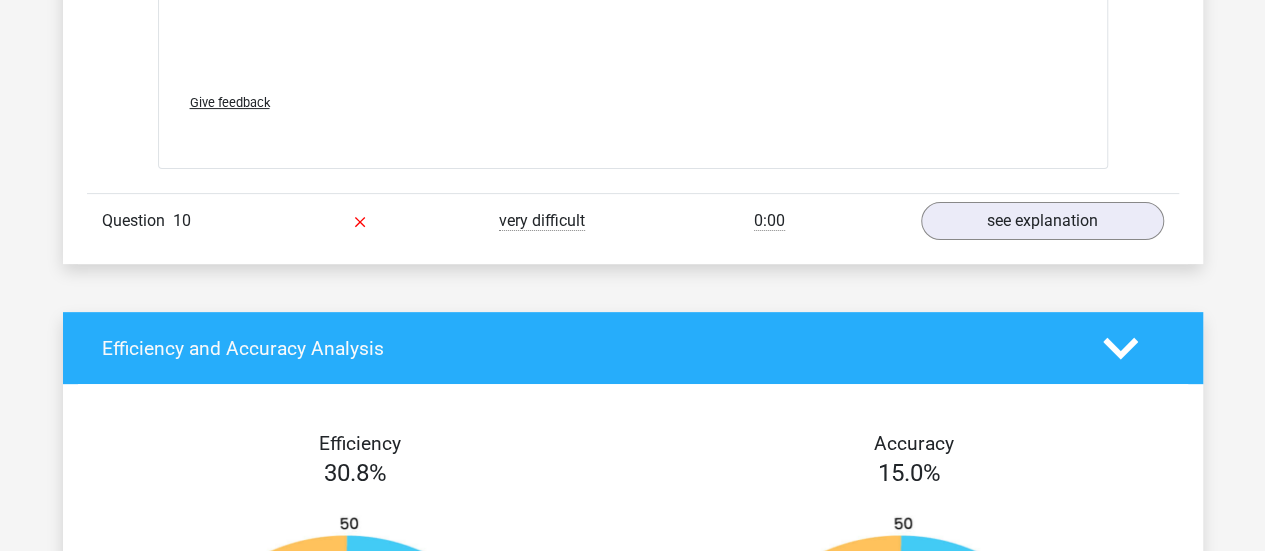 scroll, scrollTop: 11640, scrollLeft: 0, axis: vertical 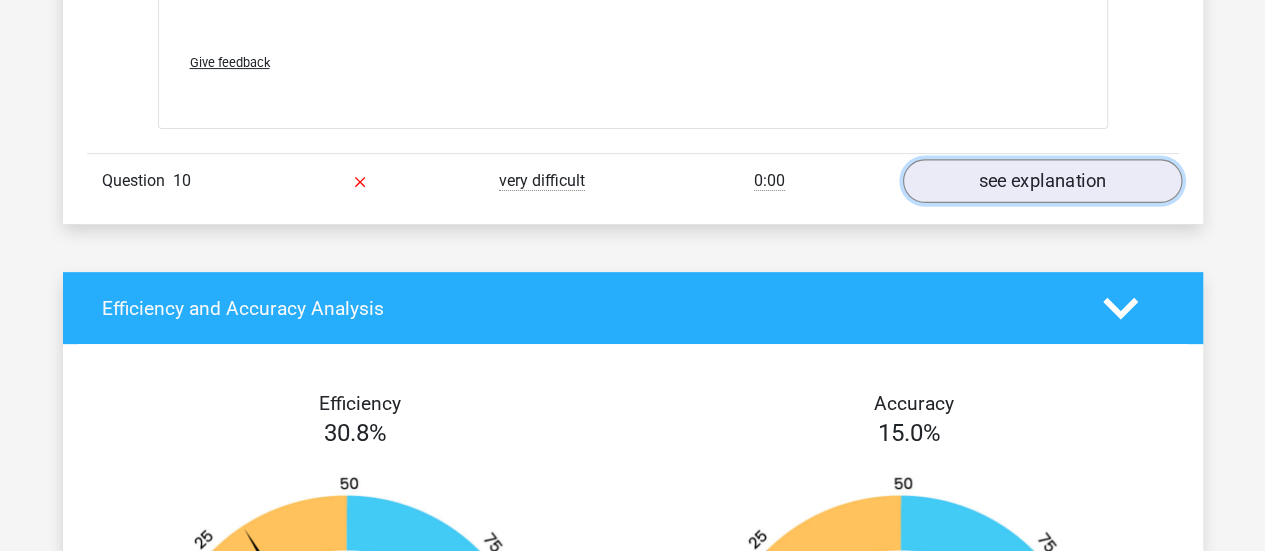 click on "see explanation" at bounding box center [1041, 181] 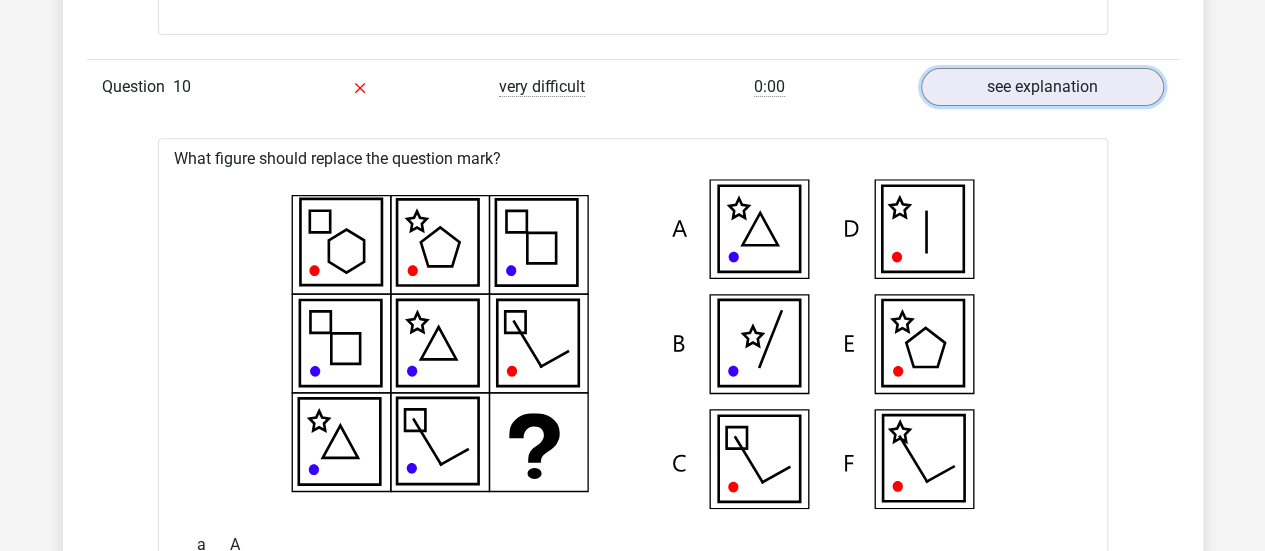 scroll, scrollTop: 11760, scrollLeft: 0, axis: vertical 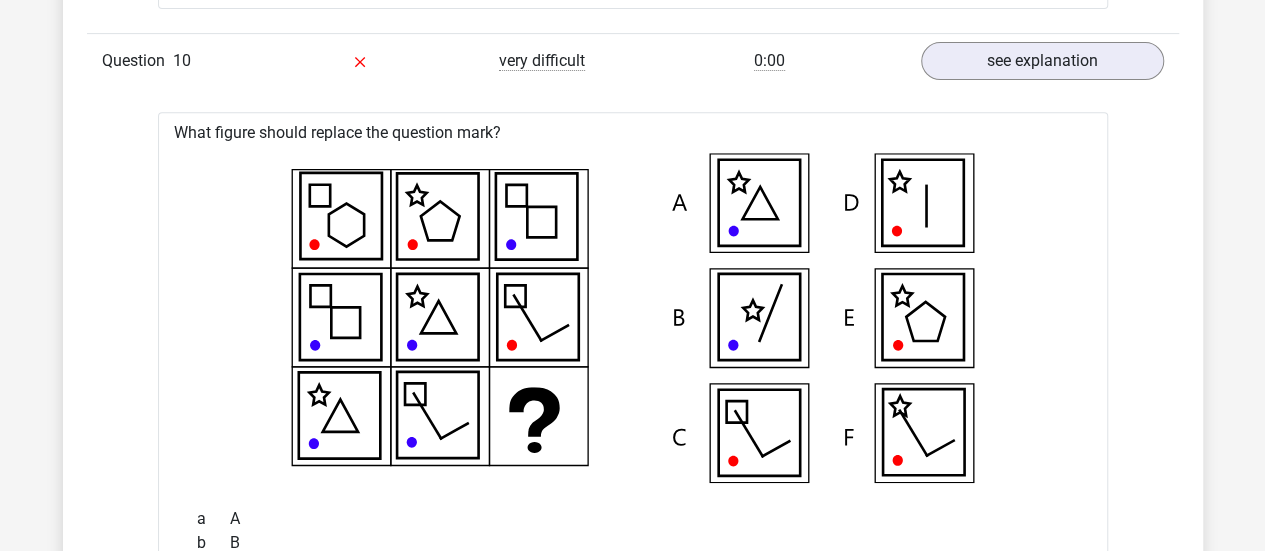 click 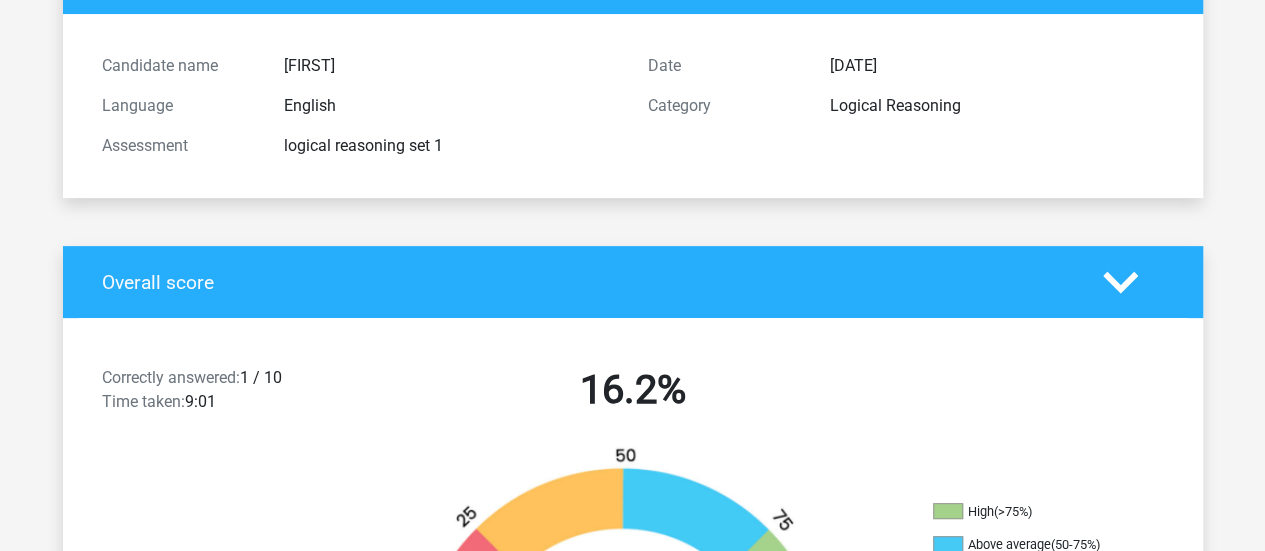 scroll, scrollTop: 0, scrollLeft: 0, axis: both 